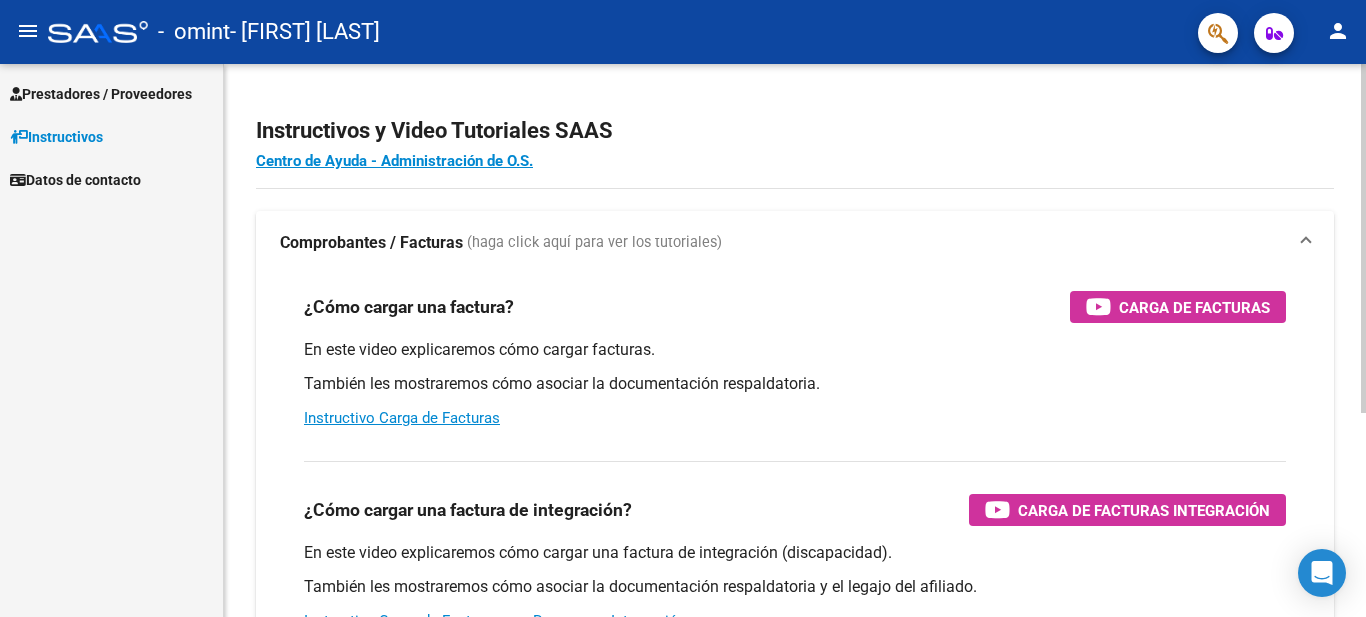 scroll, scrollTop: 0, scrollLeft: 0, axis: both 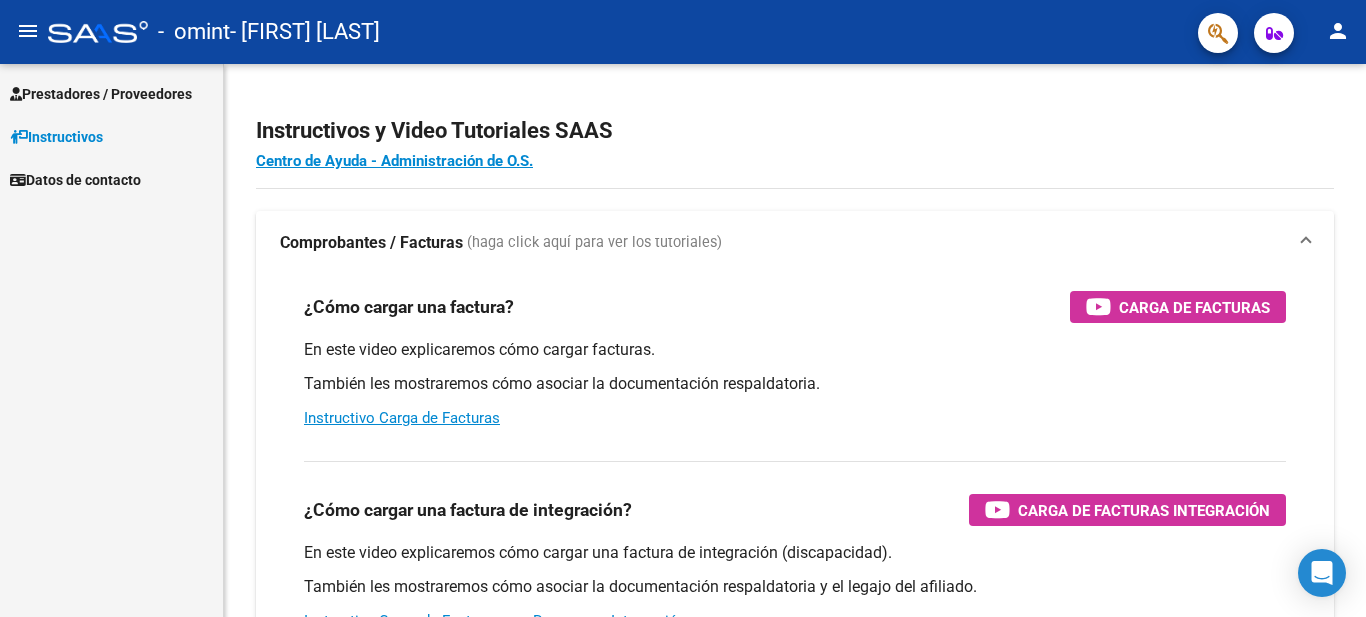 click on "Prestadores / Proveedores" at bounding box center (101, 94) 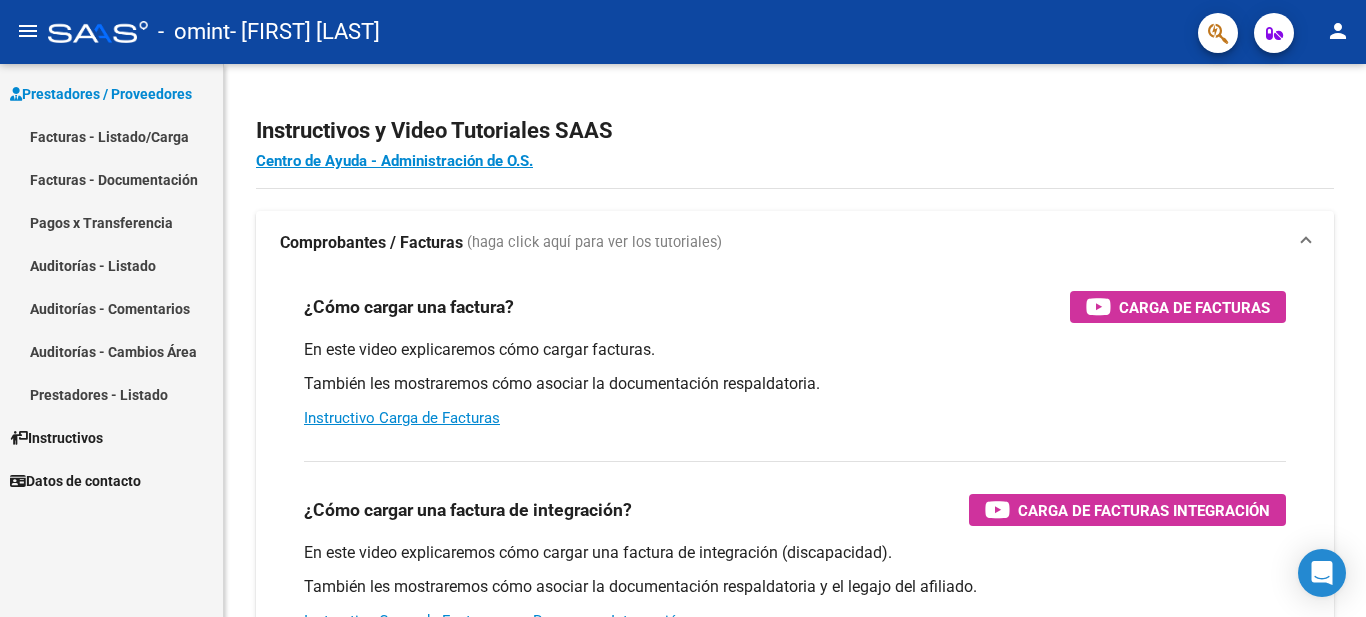 click on "Facturas - Listado/Carga" at bounding box center (111, 136) 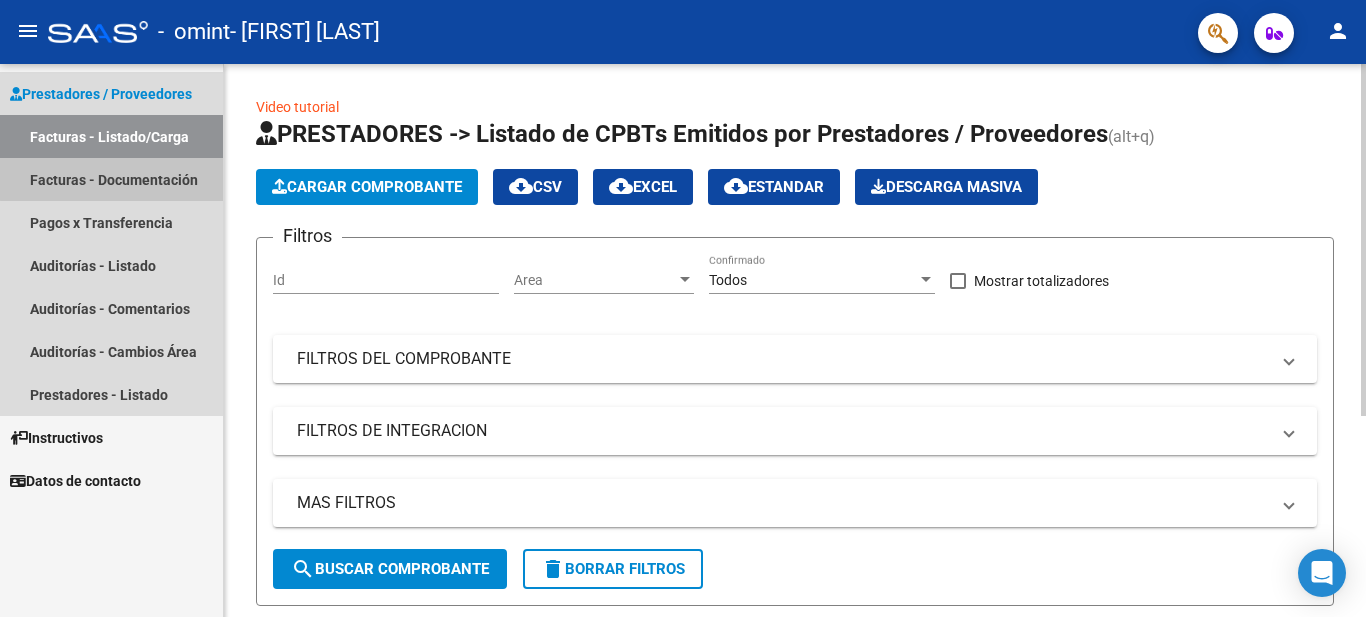 click on "Facturas - Documentación" at bounding box center [111, 179] 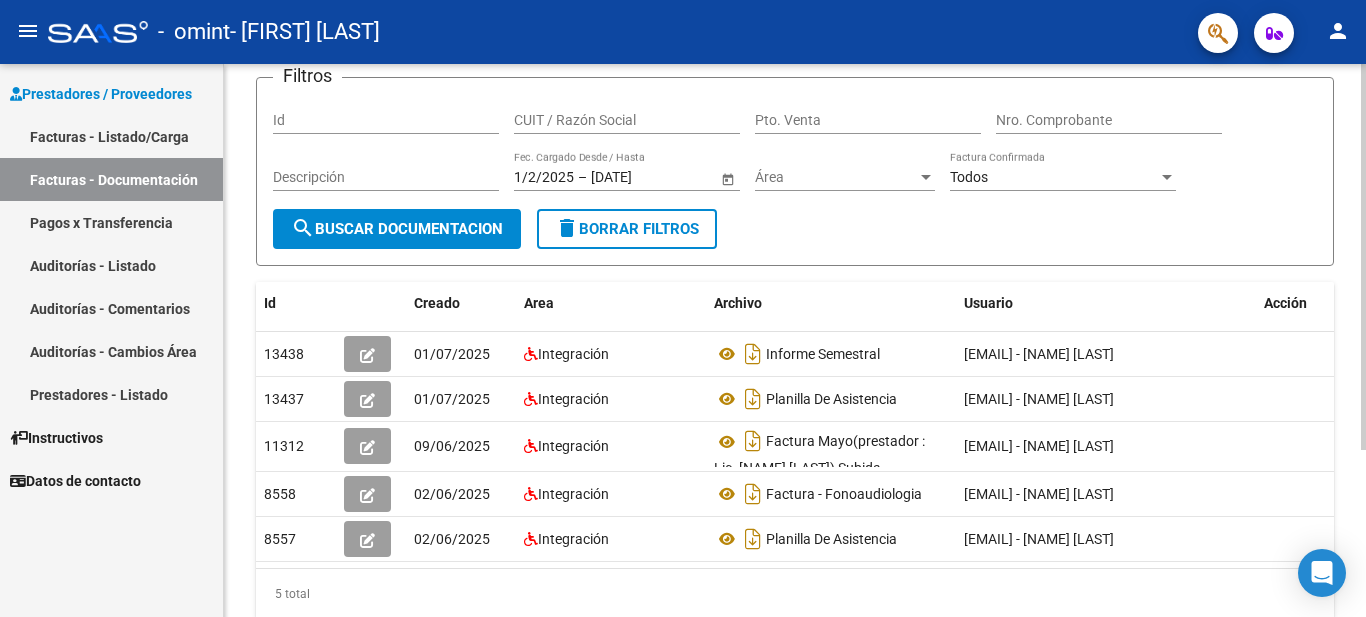 click 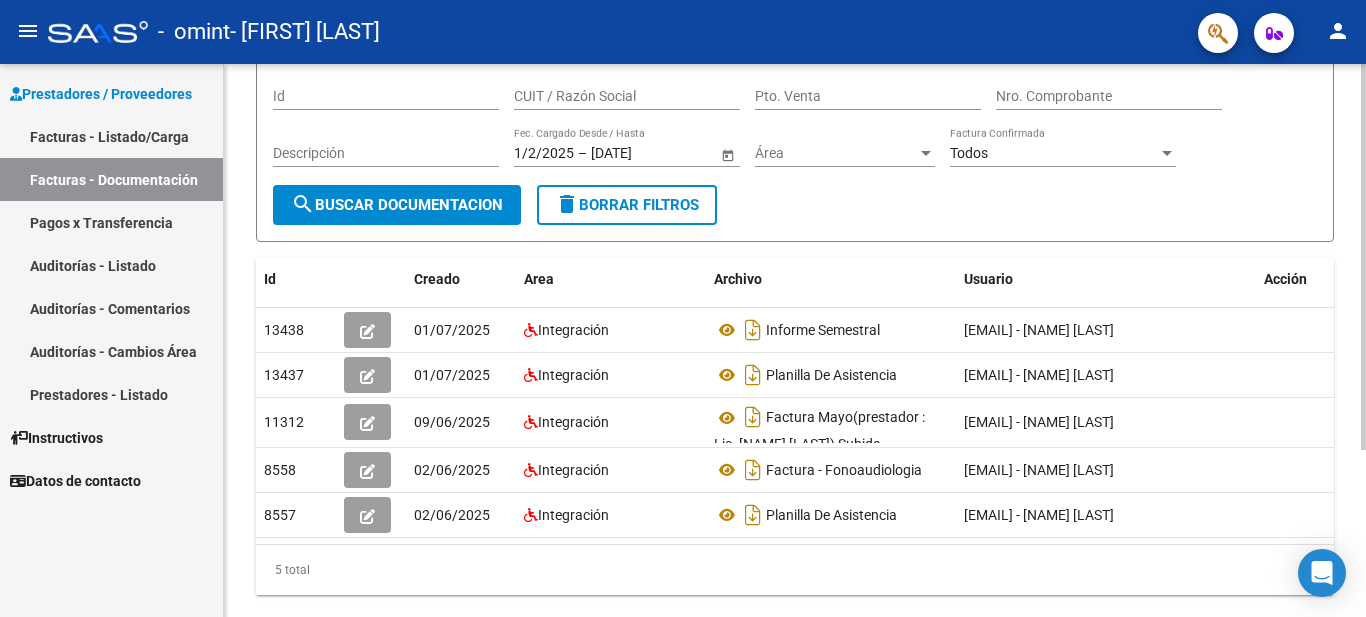 click 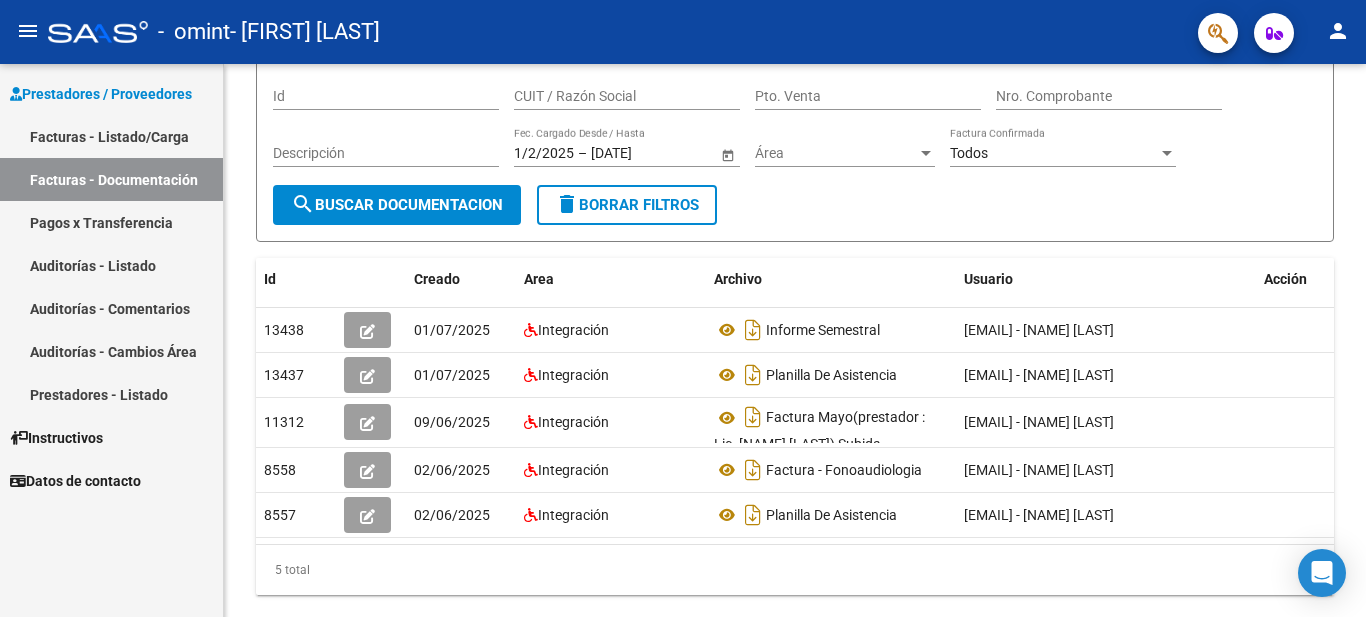 click on "Facturas - Listado/Carga" at bounding box center (111, 136) 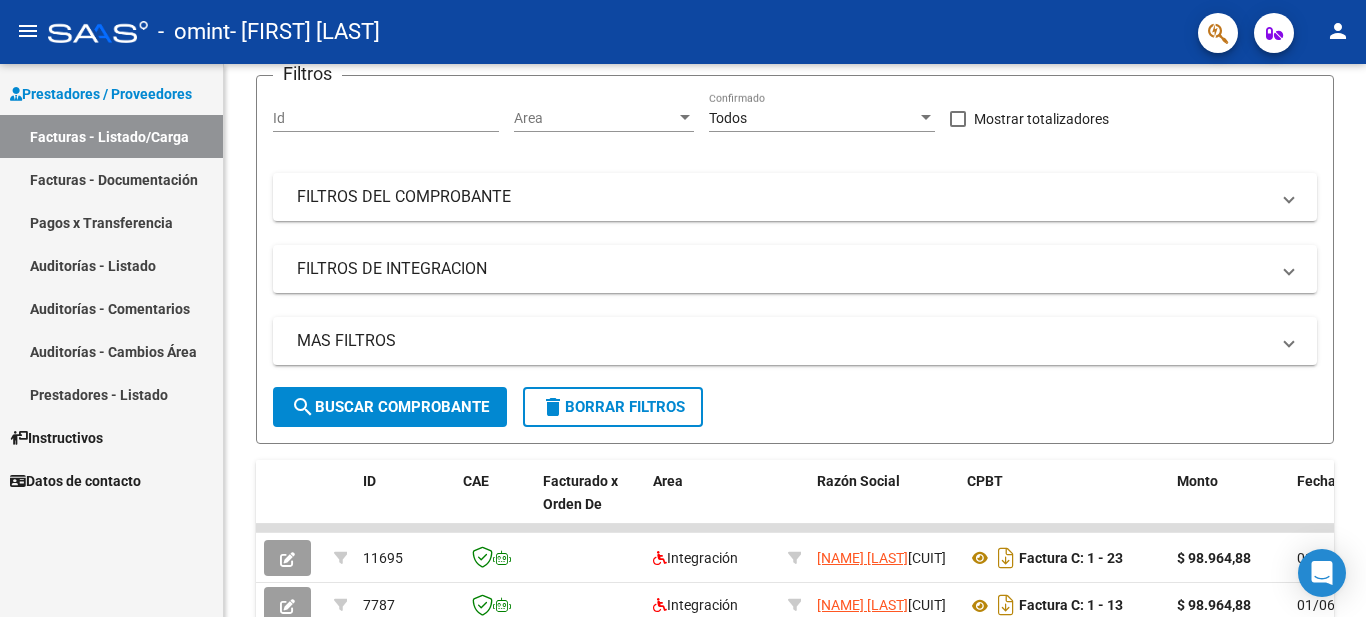 drag, startPoint x: 1345, startPoint y: 278, endPoint x: 1365, endPoint y: 281, distance: 20.22375 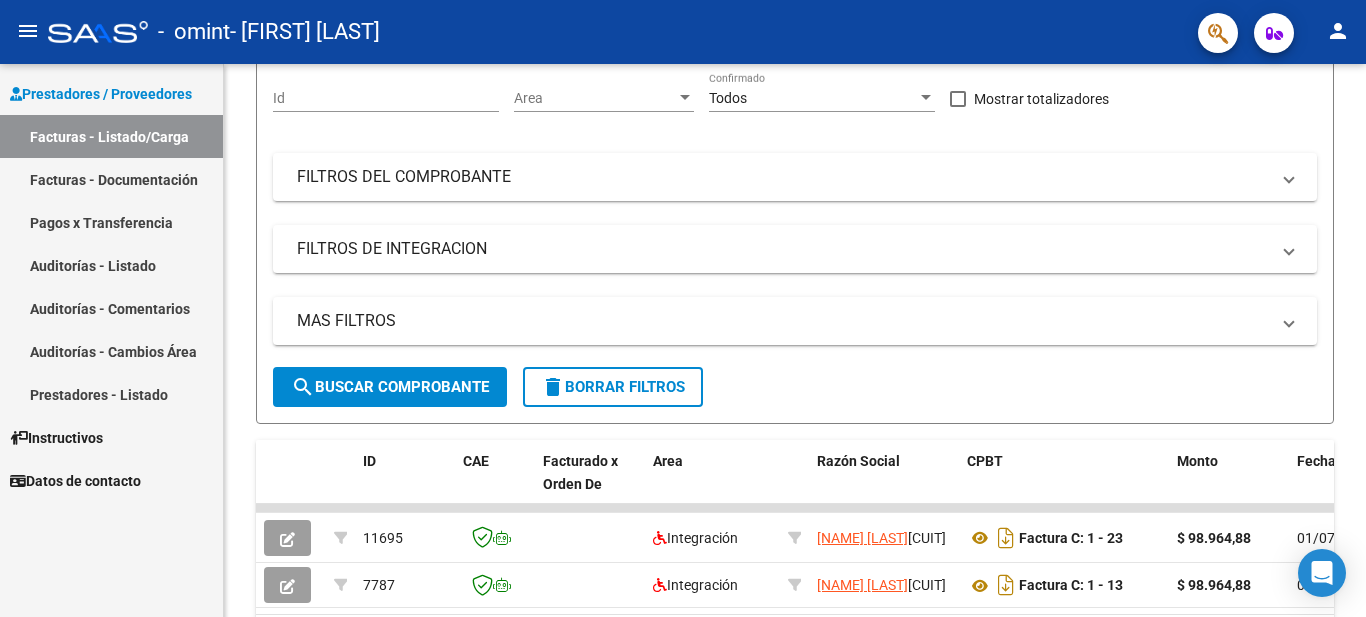 click 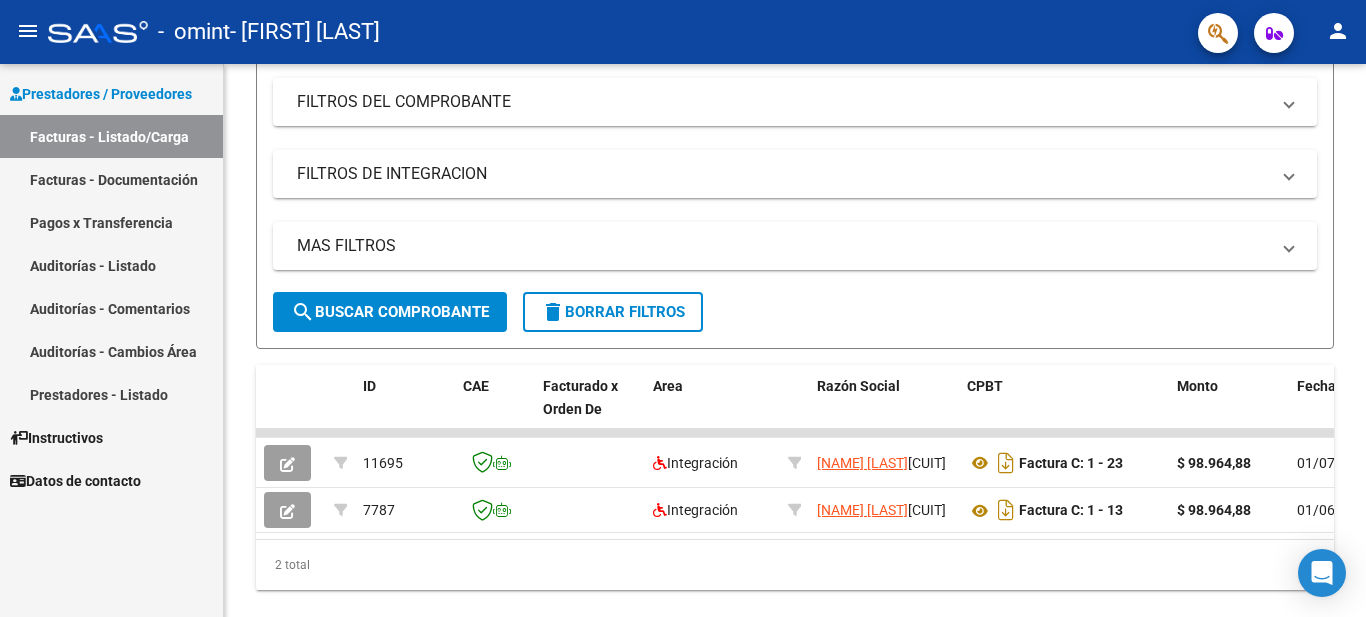 click 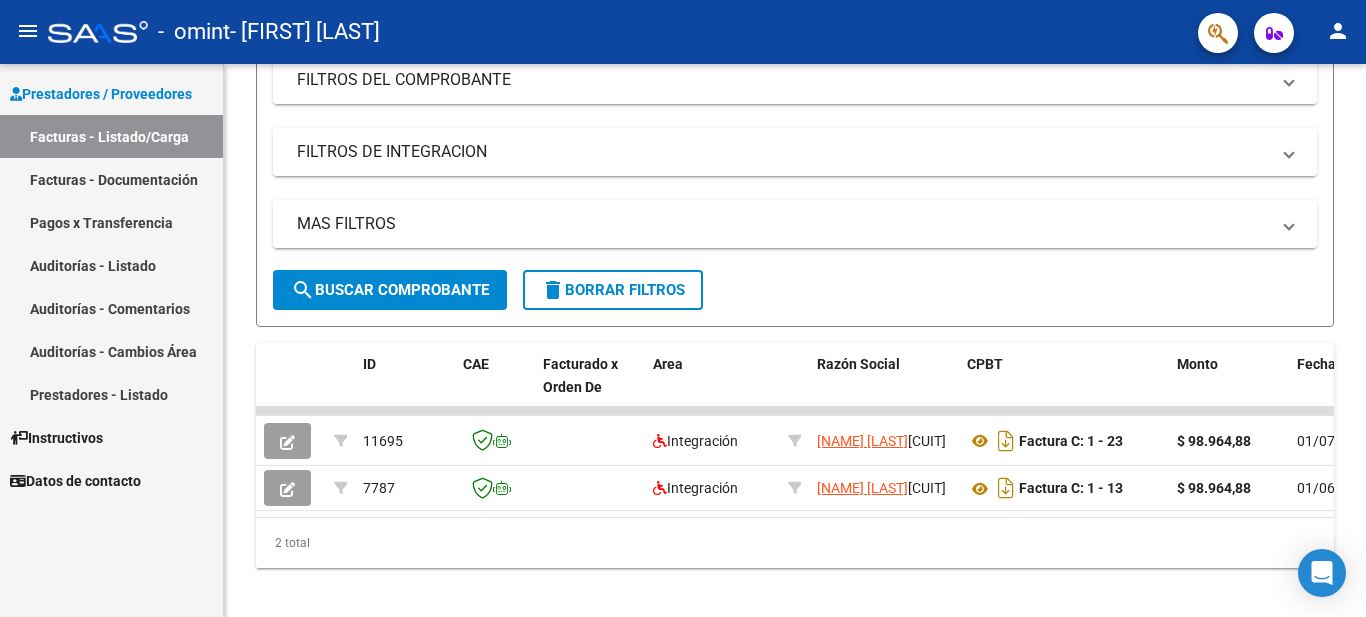scroll, scrollTop: 287, scrollLeft: 0, axis: vertical 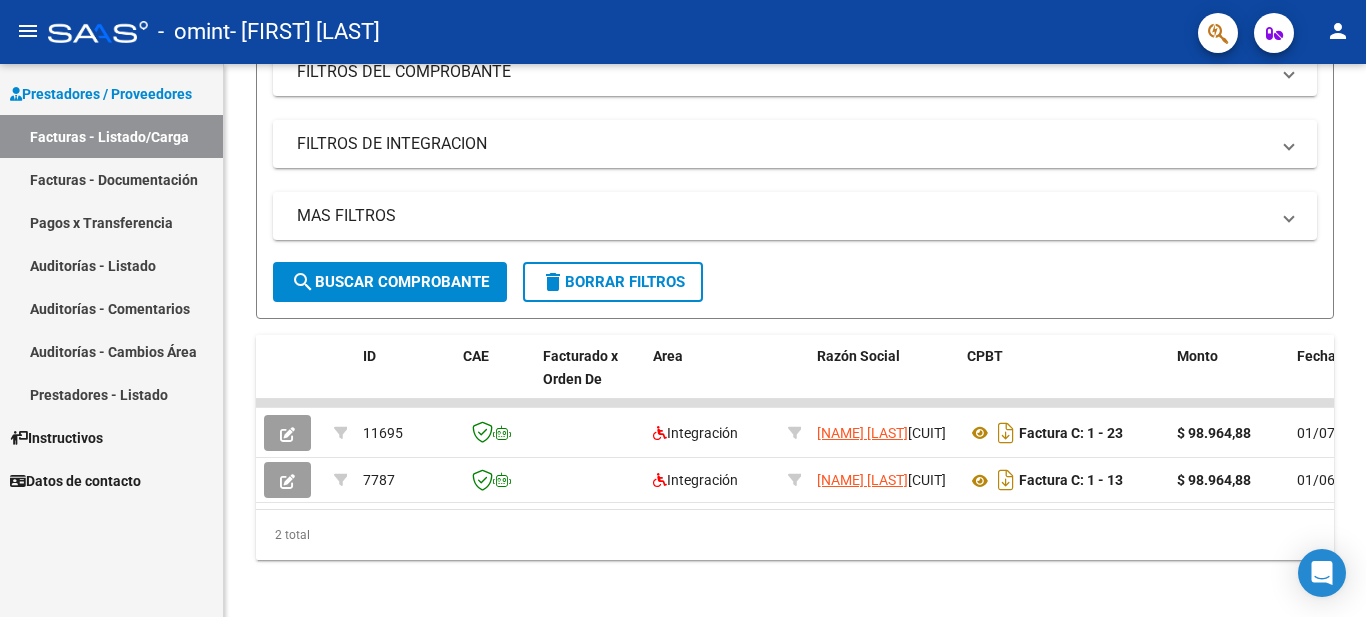 click 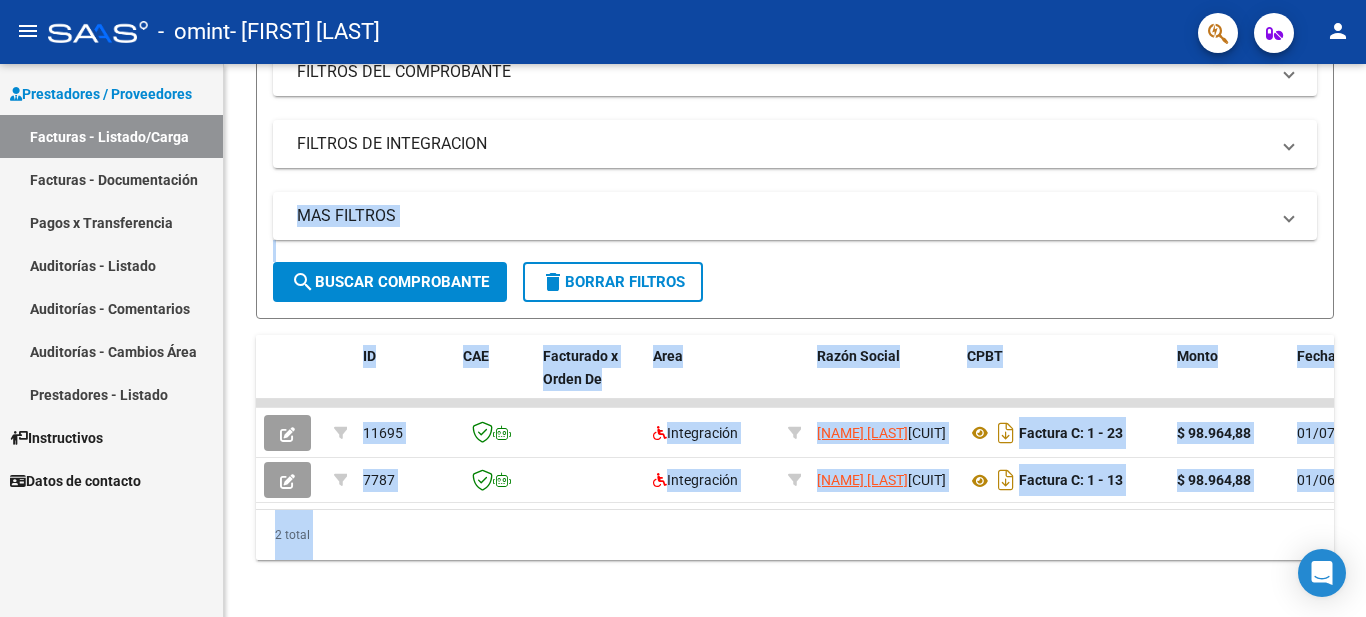 click on "Video tutorial   PRESTADORES -> Listado de CPBTs Emitidos por Prestadores / Proveedores (alt+q)   Cargar Comprobante
cloud_download  CSV  cloud_download  EXCEL  cloud_download  Estandar   Descarga Masiva
Filtros Id Area Area Todos Confirmado   Mostrar totalizadores   FILTROS DEL COMPROBANTE  Comprobante Tipo Comprobante Tipo Start date – End date Fec. Comprobante Desde / Hasta Días Emisión Desde(cant. días) Días Emisión Hasta(cant. días) CUIT / Razón Social Pto. Venta Nro. Comprobante Código SSS CAE Válido CAE Válido Todos Cargado Módulo Hosp. Todos Tiene facturacion Apócrifa Hospital Refes  FILTROS DE INTEGRACION  Período De Prestación Campos del Archivo de Rendición Devuelto x SSS (dr_envio) Todos Rendido x SSS (dr_envio) Tipo de Registro Tipo de Registro Período Presentación Período Presentación Campos del Legajo Asociado (preaprobación) Afiliado Legajo (cuil/nombre) Todos Solo facturas preaprobadas  MAS FILTROS  Todos Con Doc. Respaldatoria Todos Con Trazabilidad Todos – –" 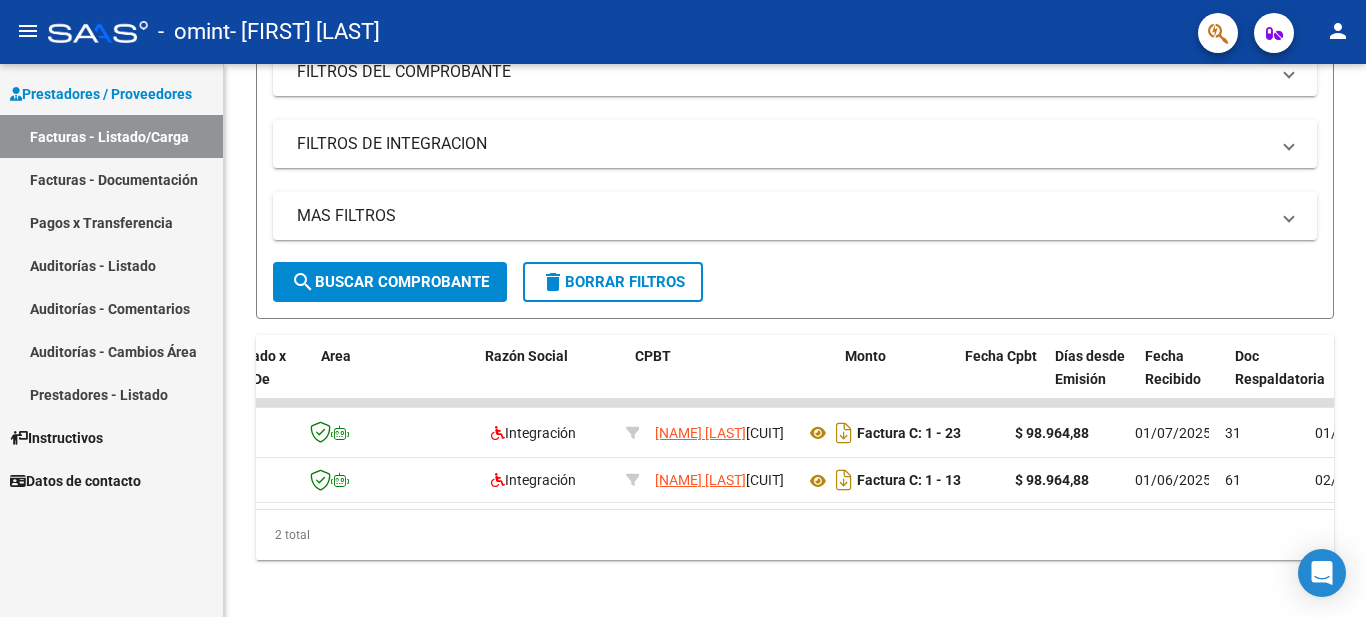 scroll, scrollTop: 0, scrollLeft: 538, axis: horizontal 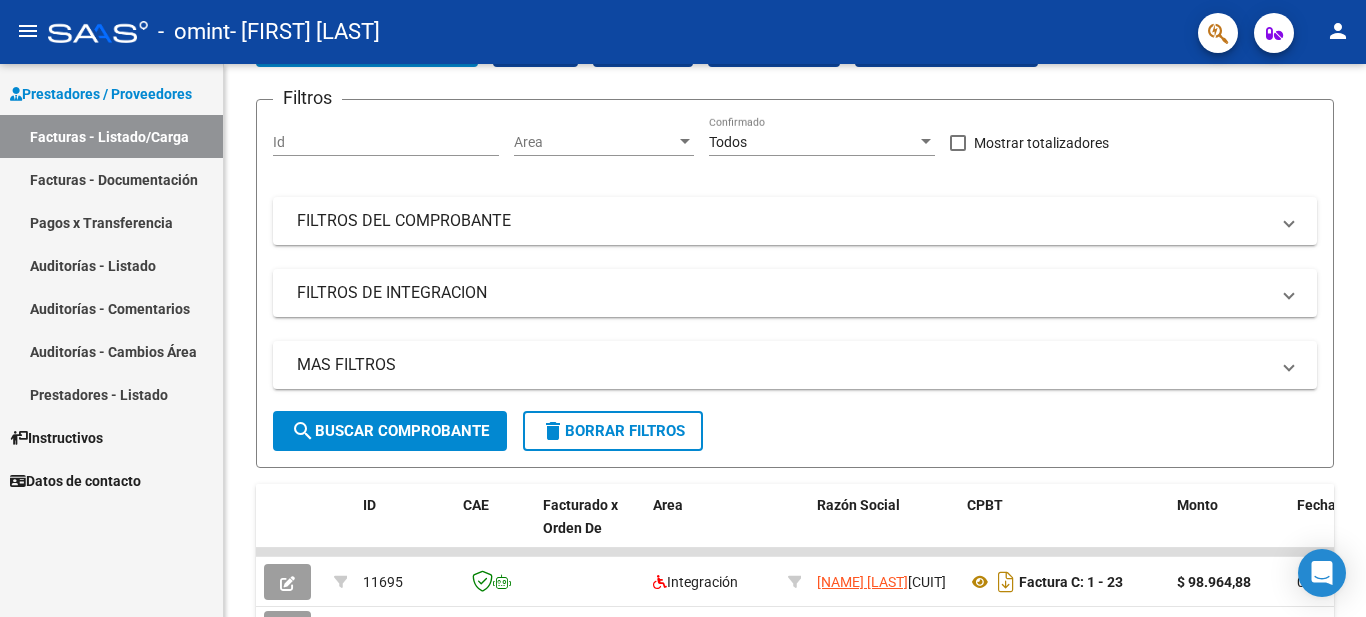 click 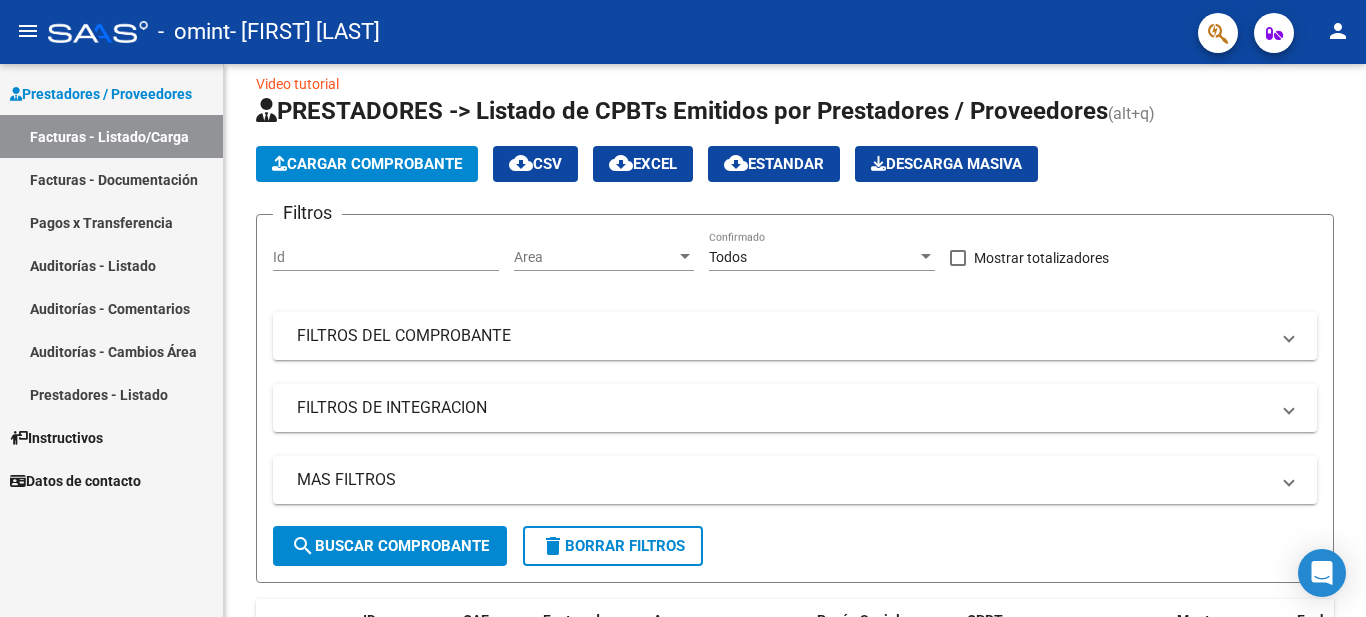 click 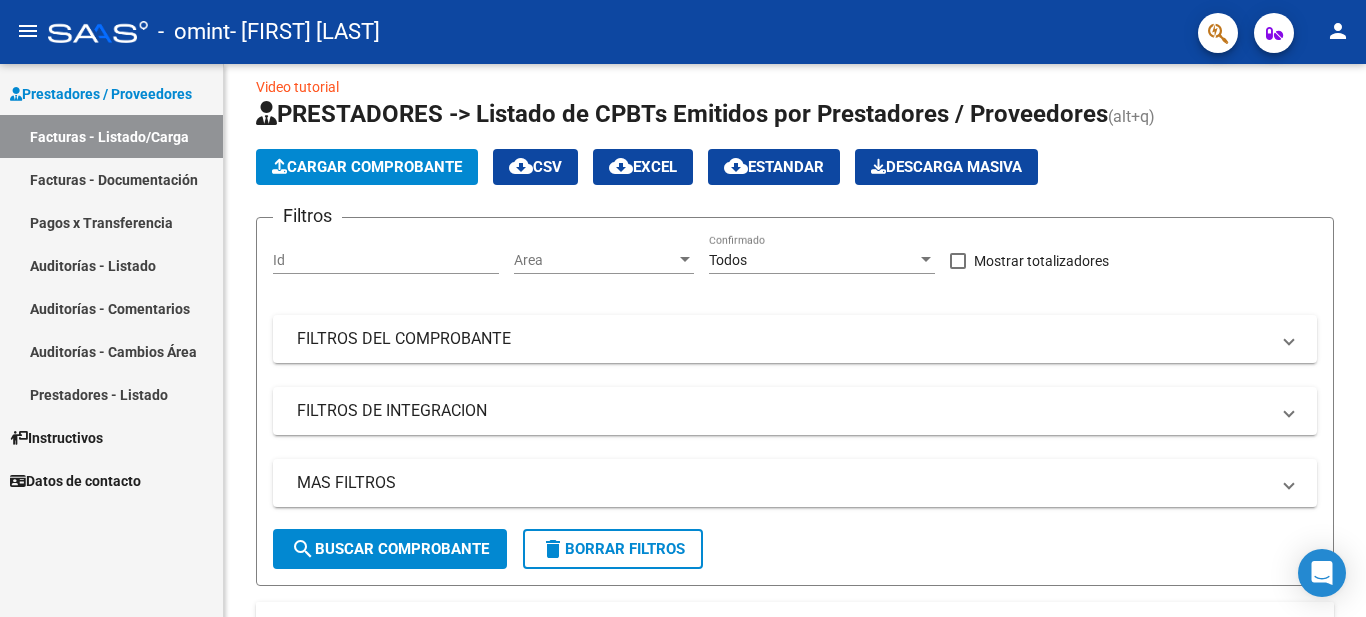 scroll, scrollTop: 0, scrollLeft: 0, axis: both 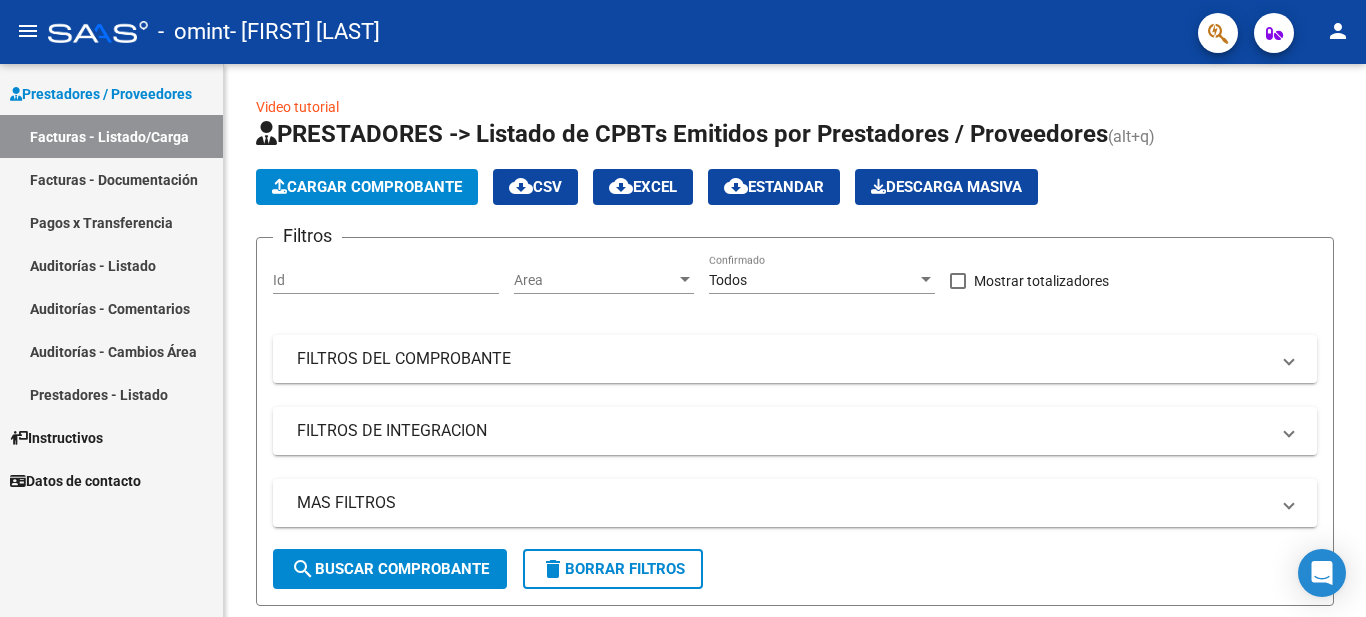 click 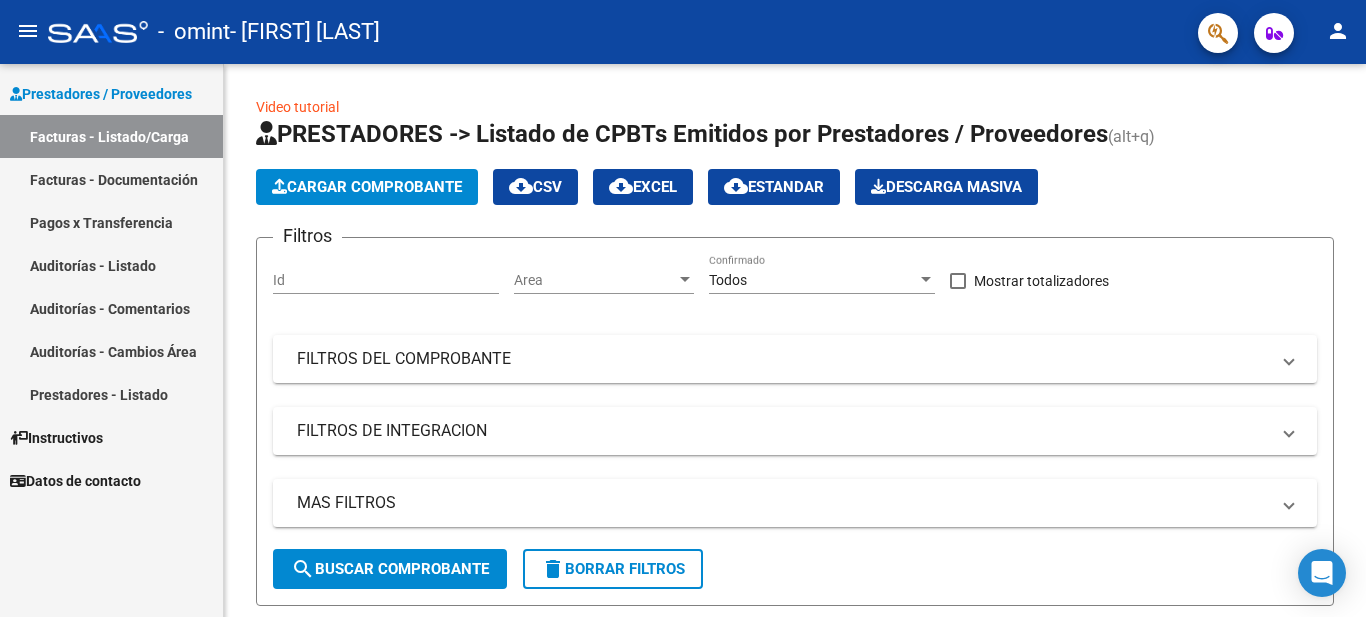 click on "Cargar Comprobante" 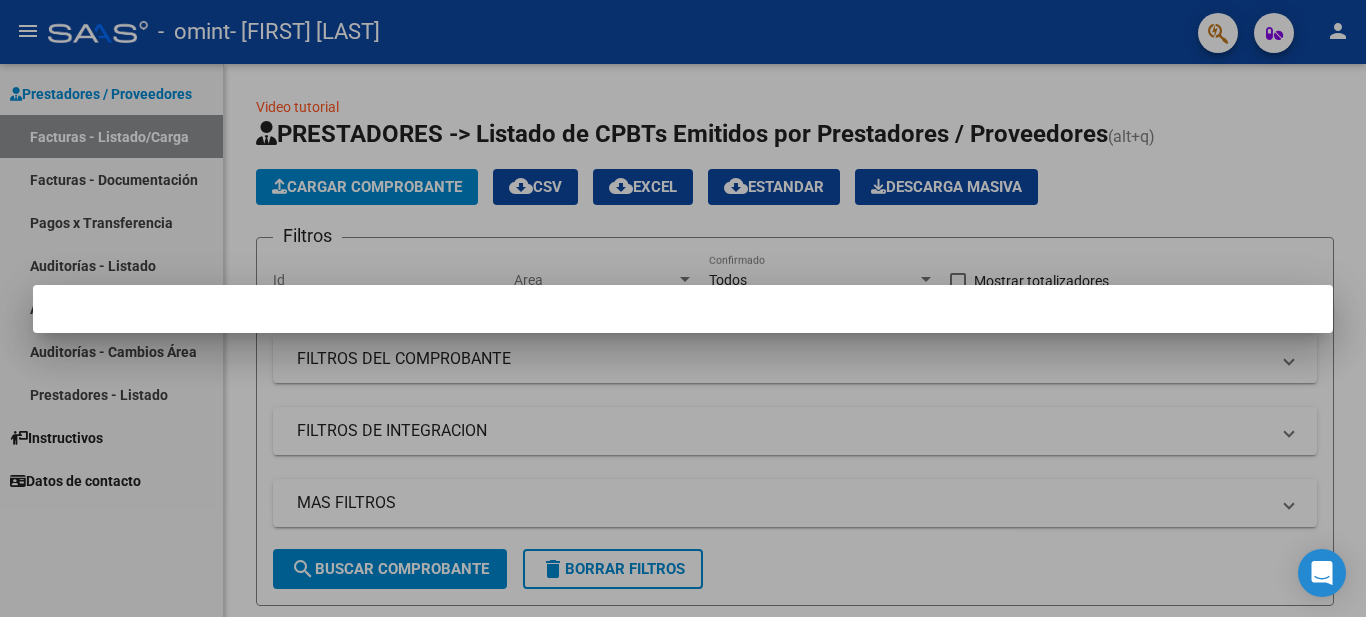 click at bounding box center [683, 308] 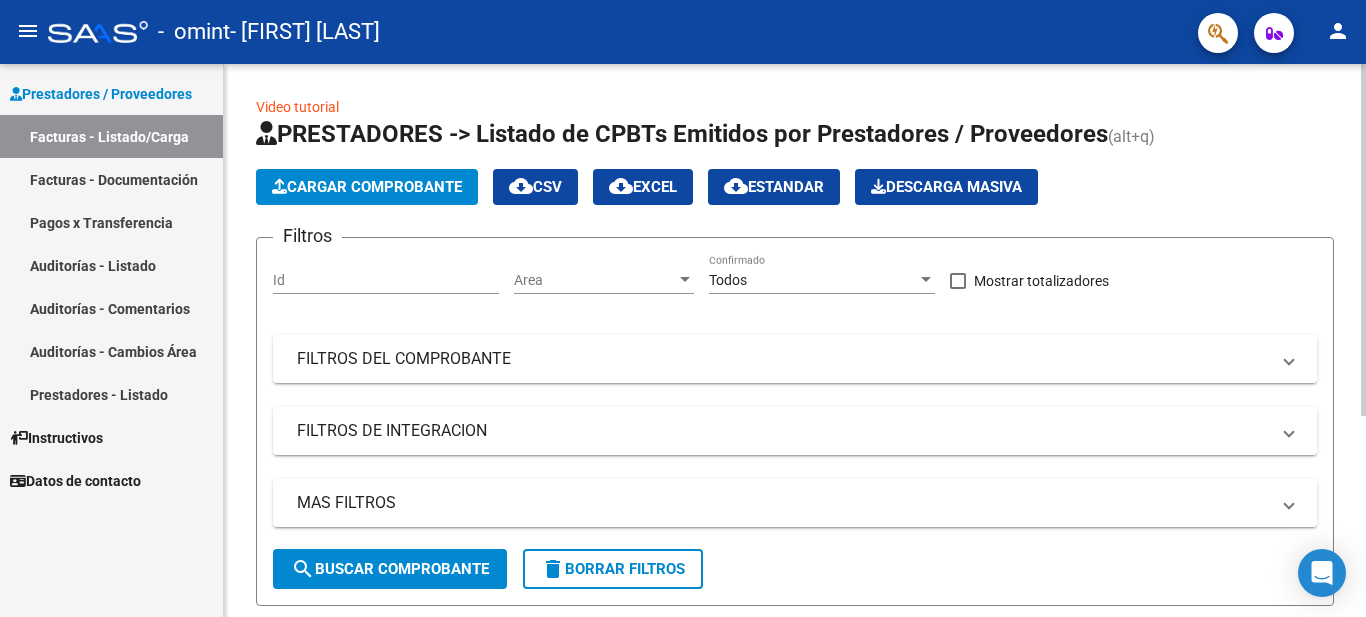 click on "Cargar Comprobante" 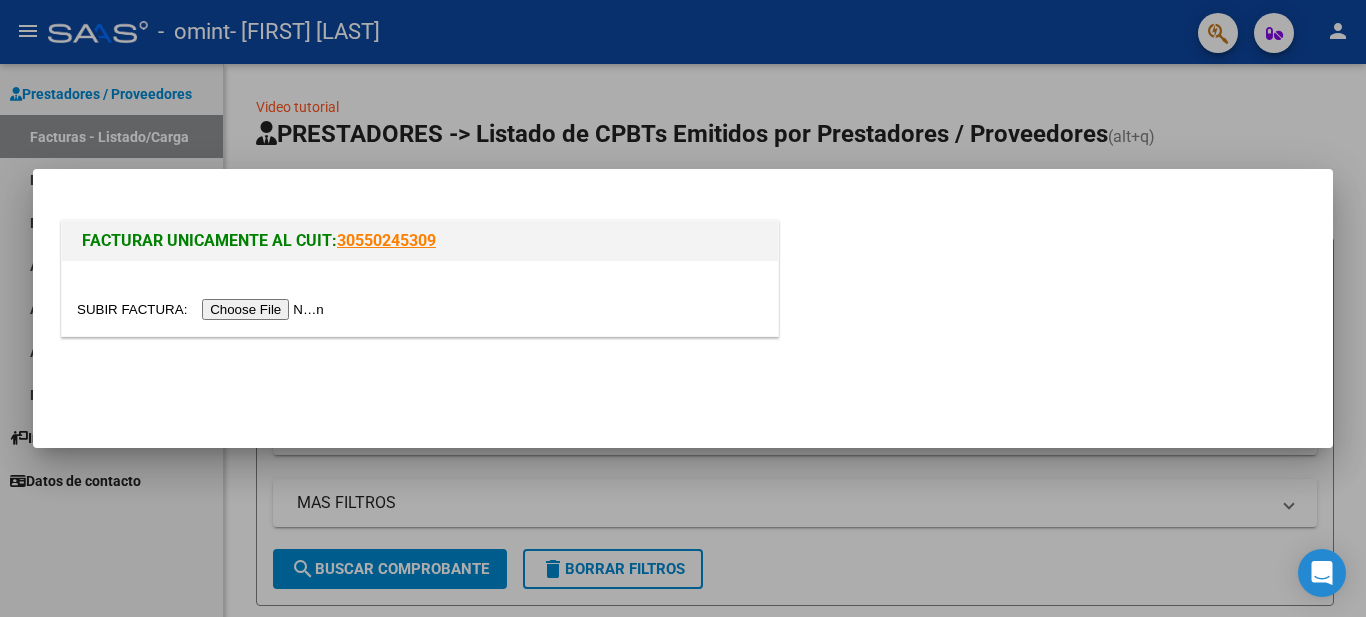 click at bounding box center [203, 309] 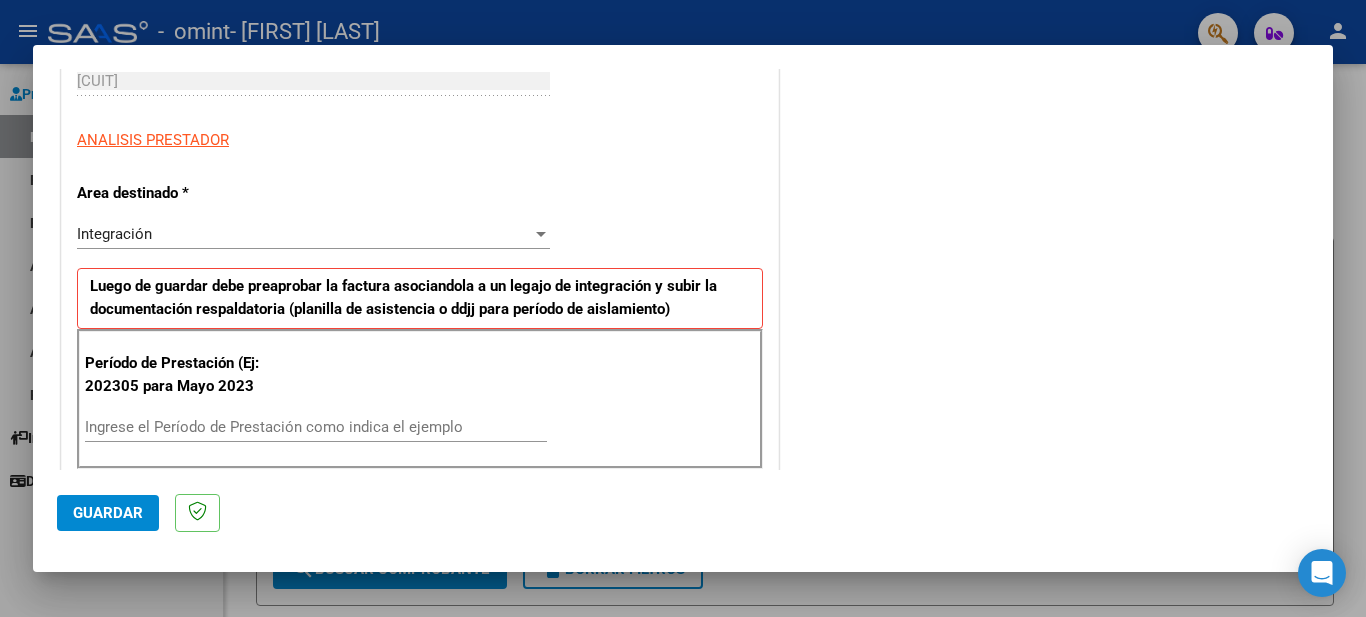 scroll, scrollTop: 340, scrollLeft: 0, axis: vertical 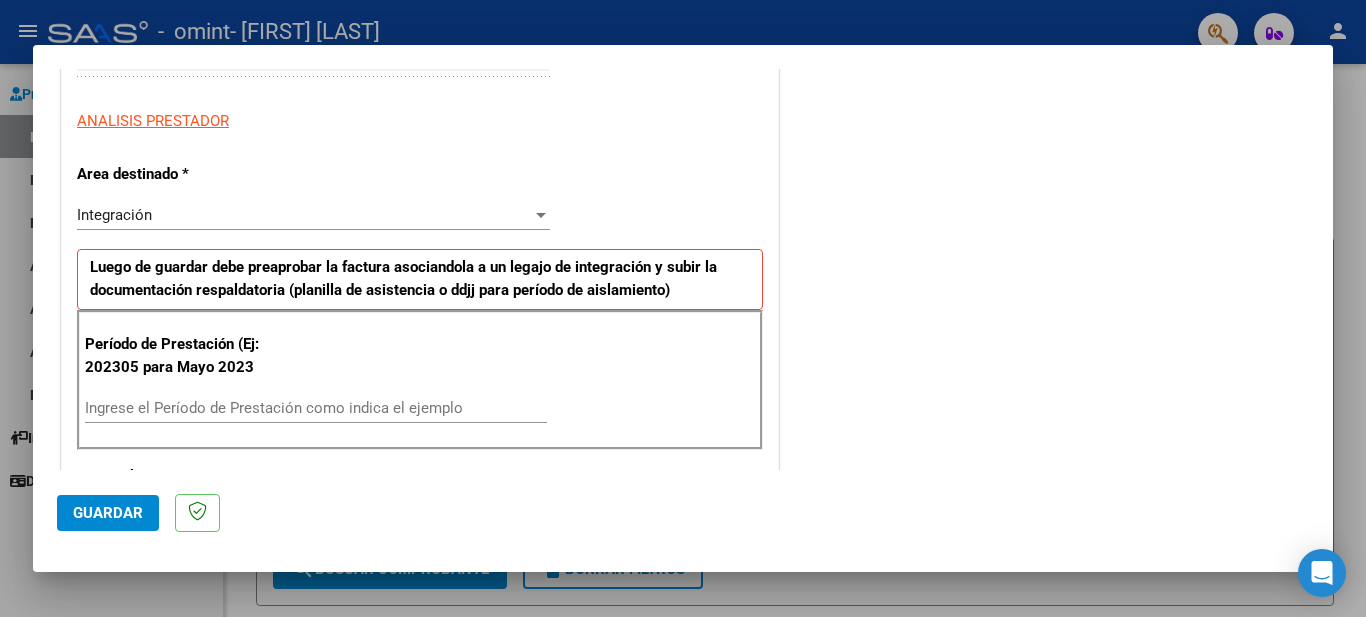 click at bounding box center (541, 215) 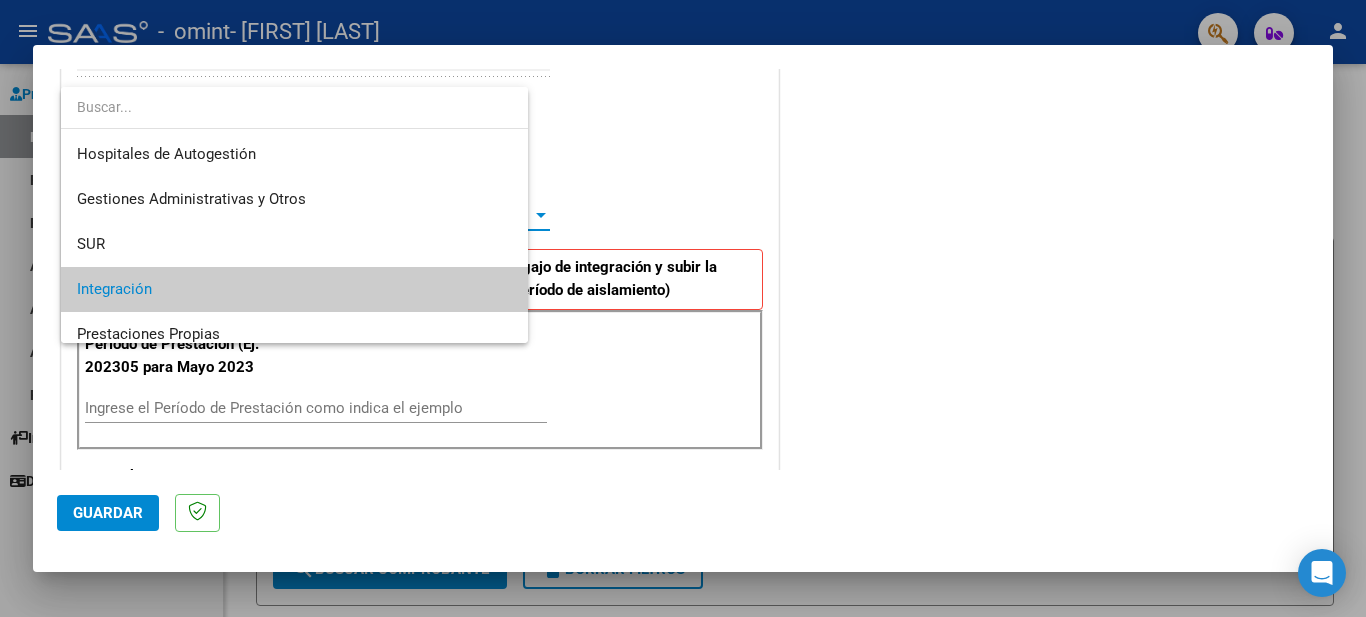scroll, scrollTop: 75, scrollLeft: 0, axis: vertical 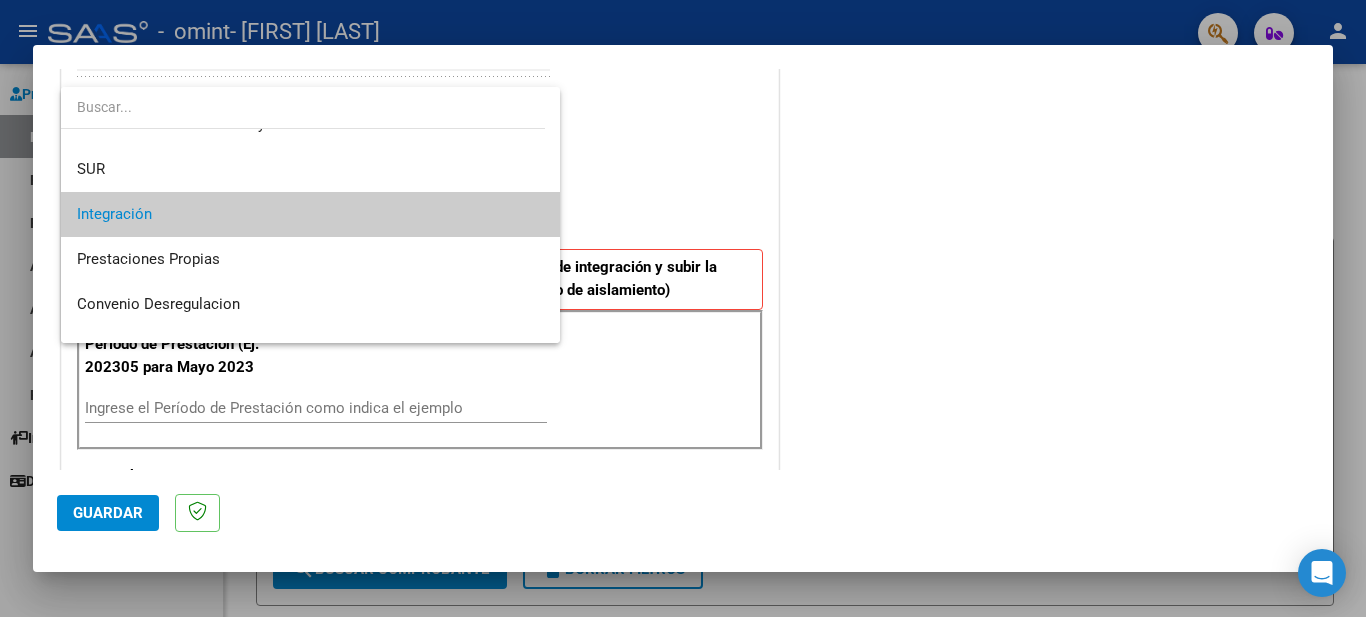 click at bounding box center [683, 308] 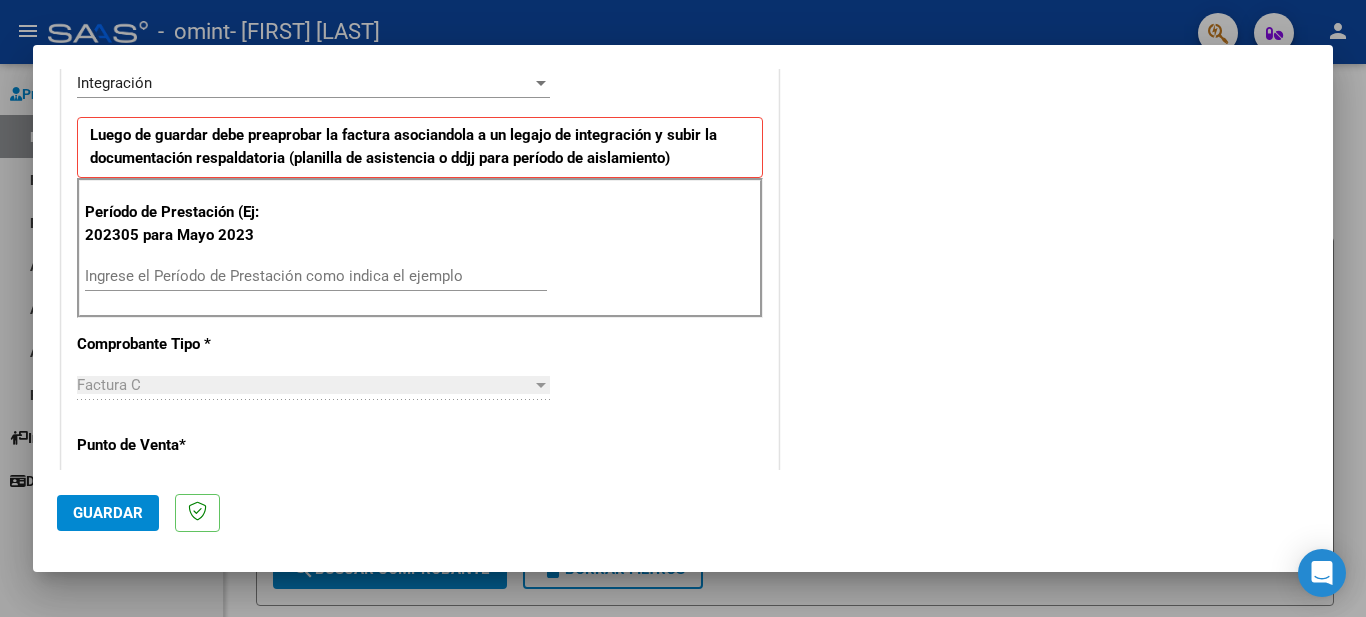 scroll, scrollTop: 481, scrollLeft: 0, axis: vertical 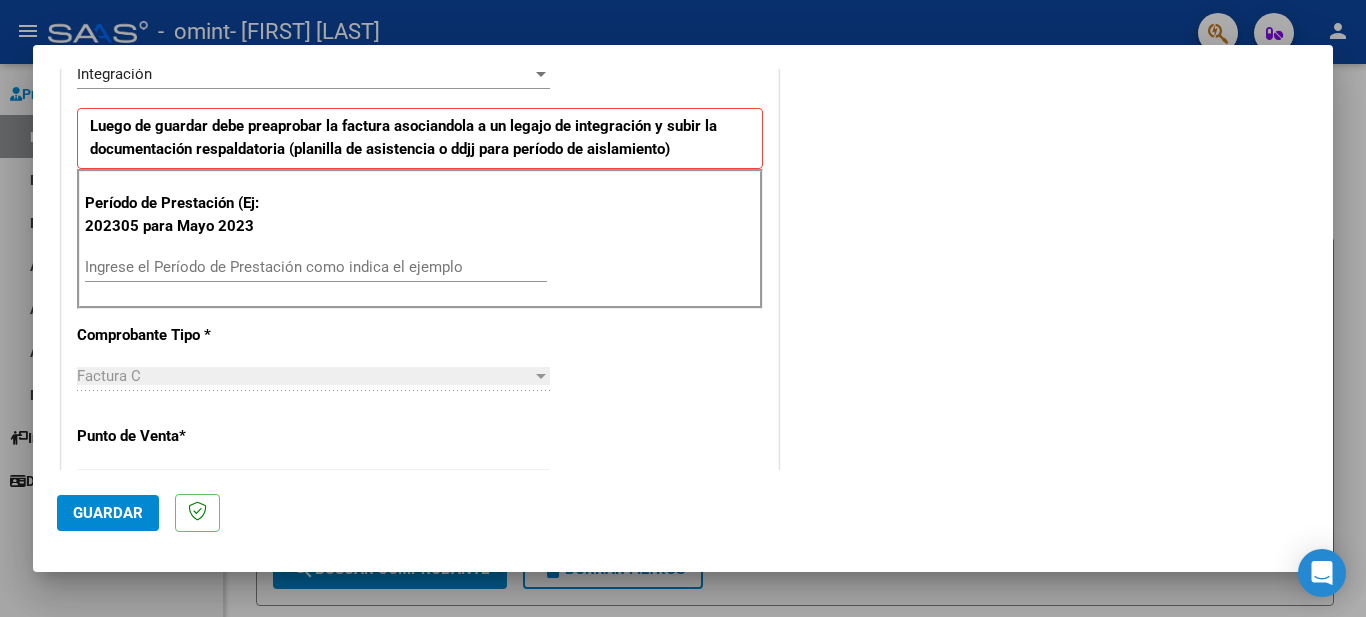 click on "Ingrese el Período de Prestación como indica el ejemplo" at bounding box center [316, 267] 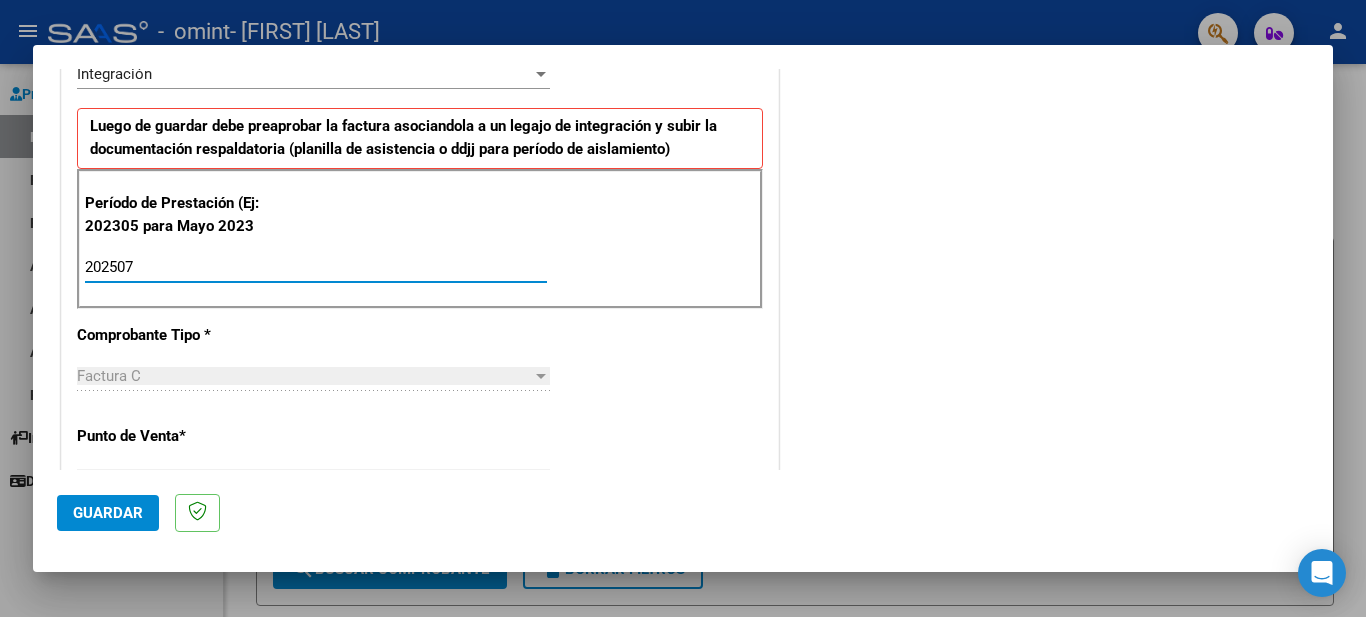 type on "202507" 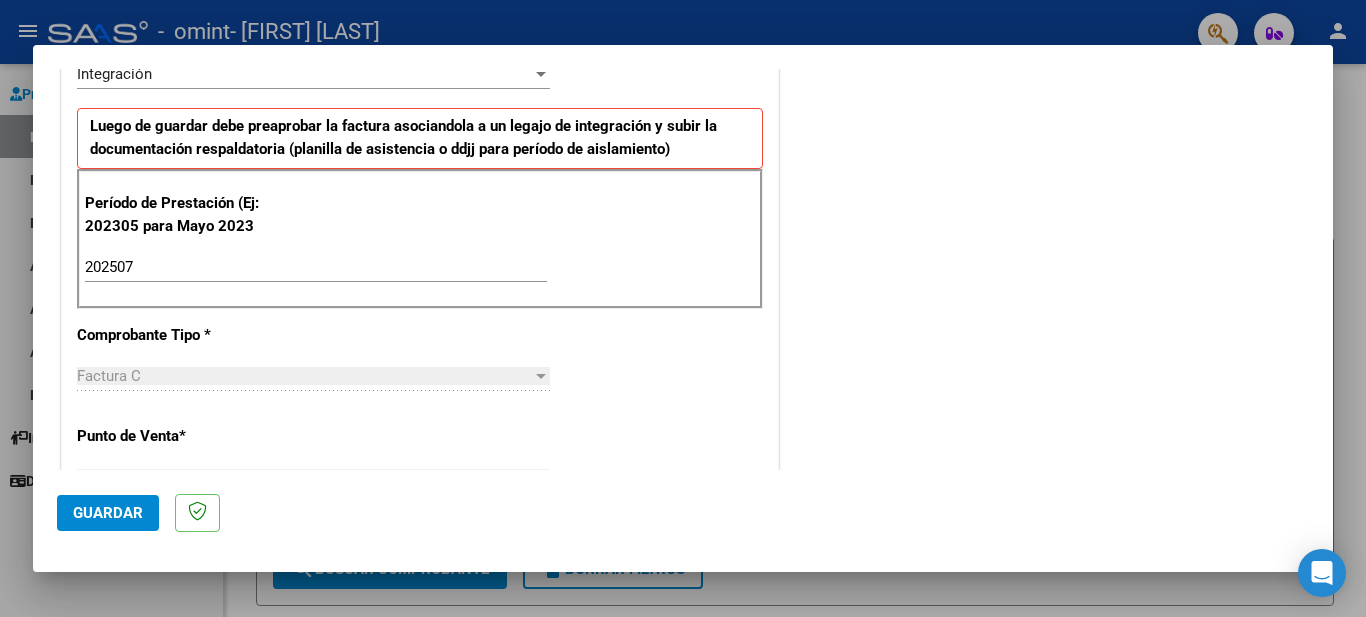 click on "Factura C Seleccionar Tipo" at bounding box center (313, 385) 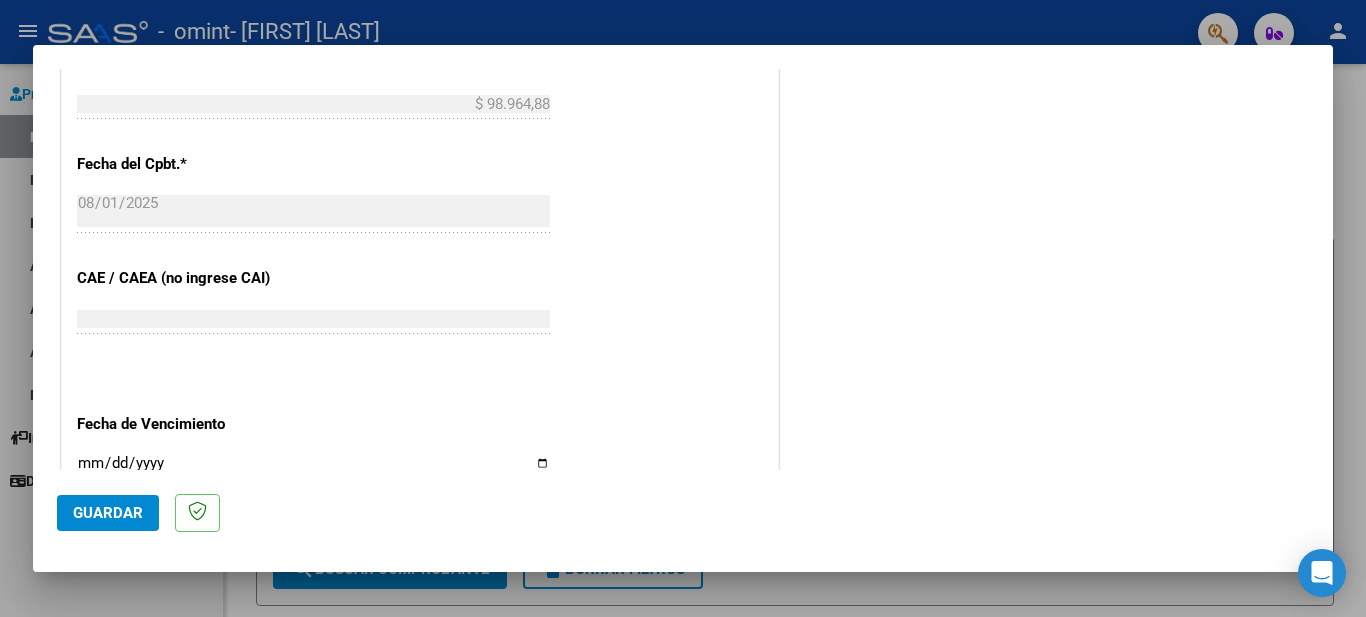 scroll, scrollTop: 1066, scrollLeft: 0, axis: vertical 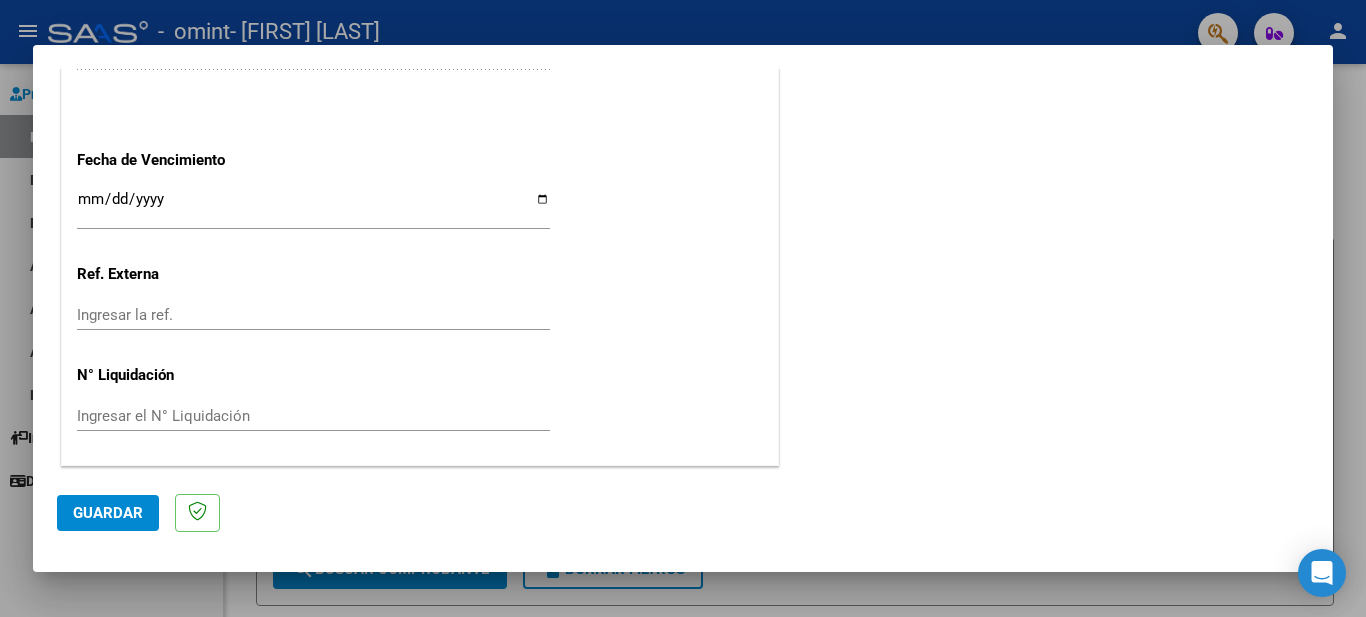 click on "Ingresar la fecha" at bounding box center [313, 207] 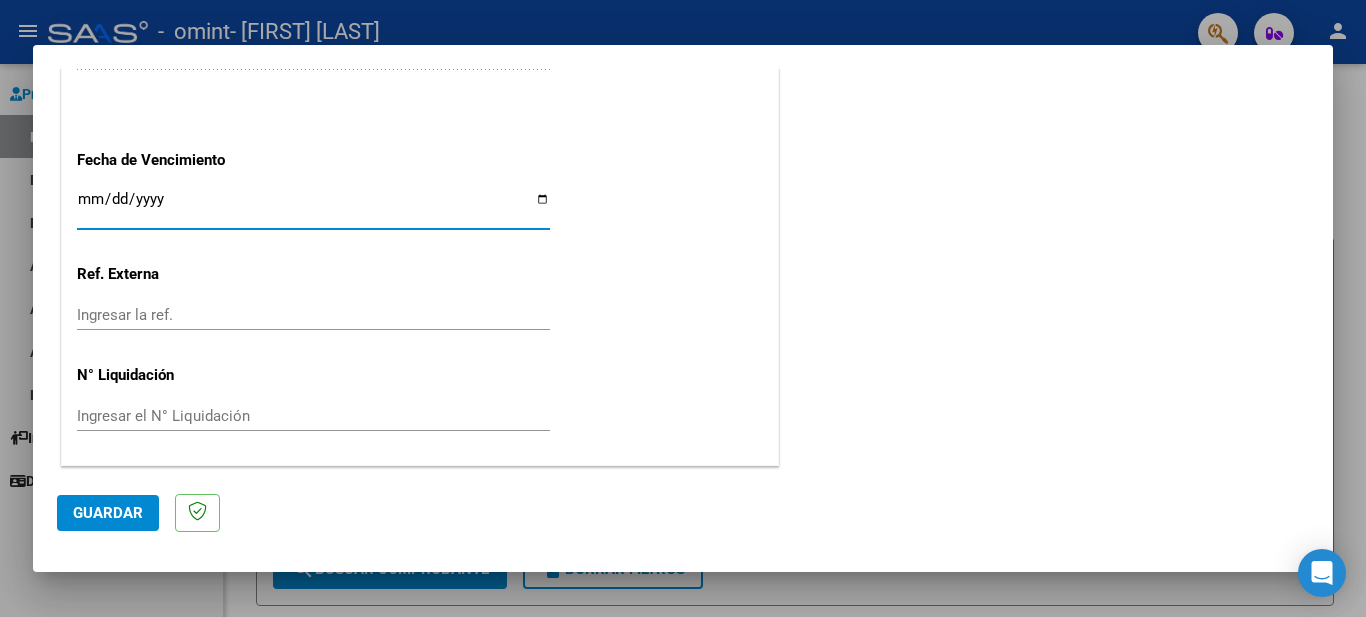 type on "2025-08-18" 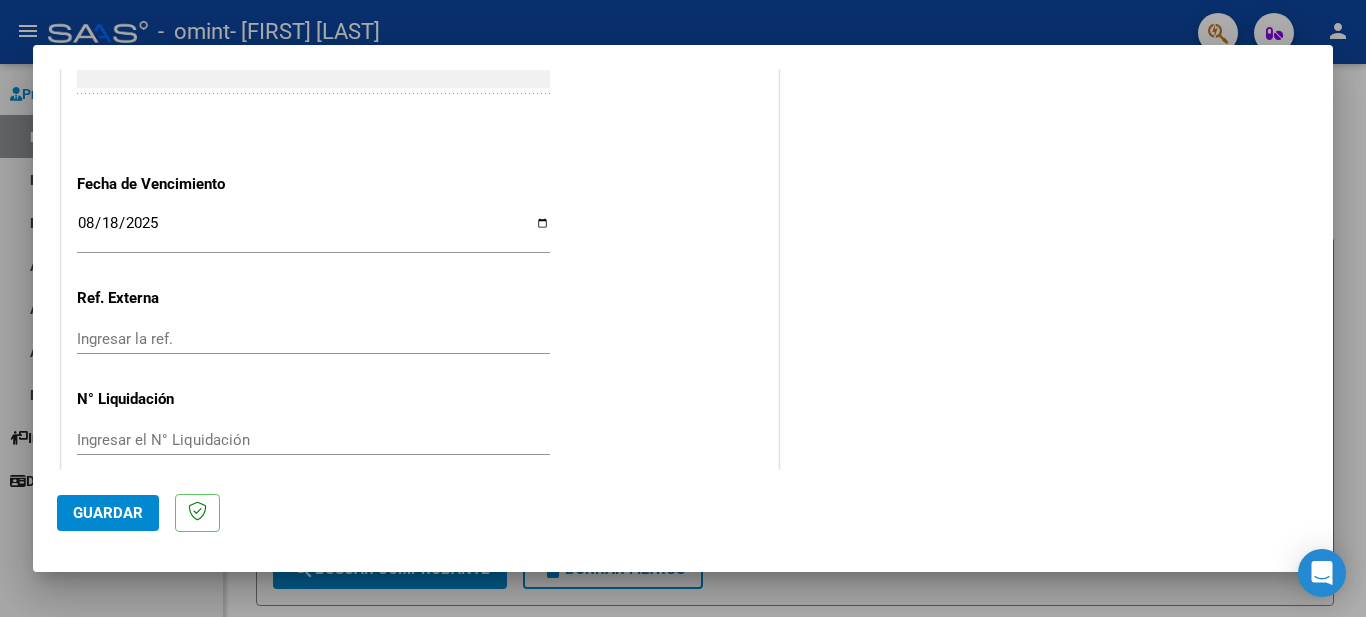 scroll, scrollTop: 1321, scrollLeft: 0, axis: vertical 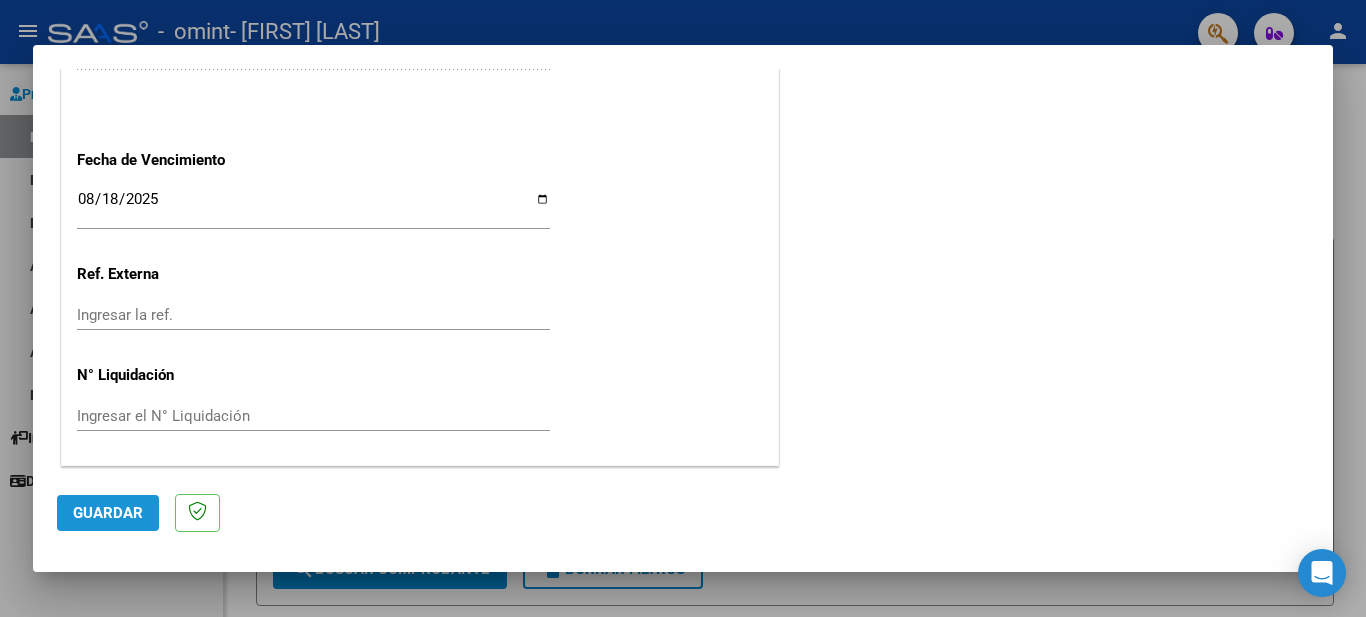 click on "Guardar" 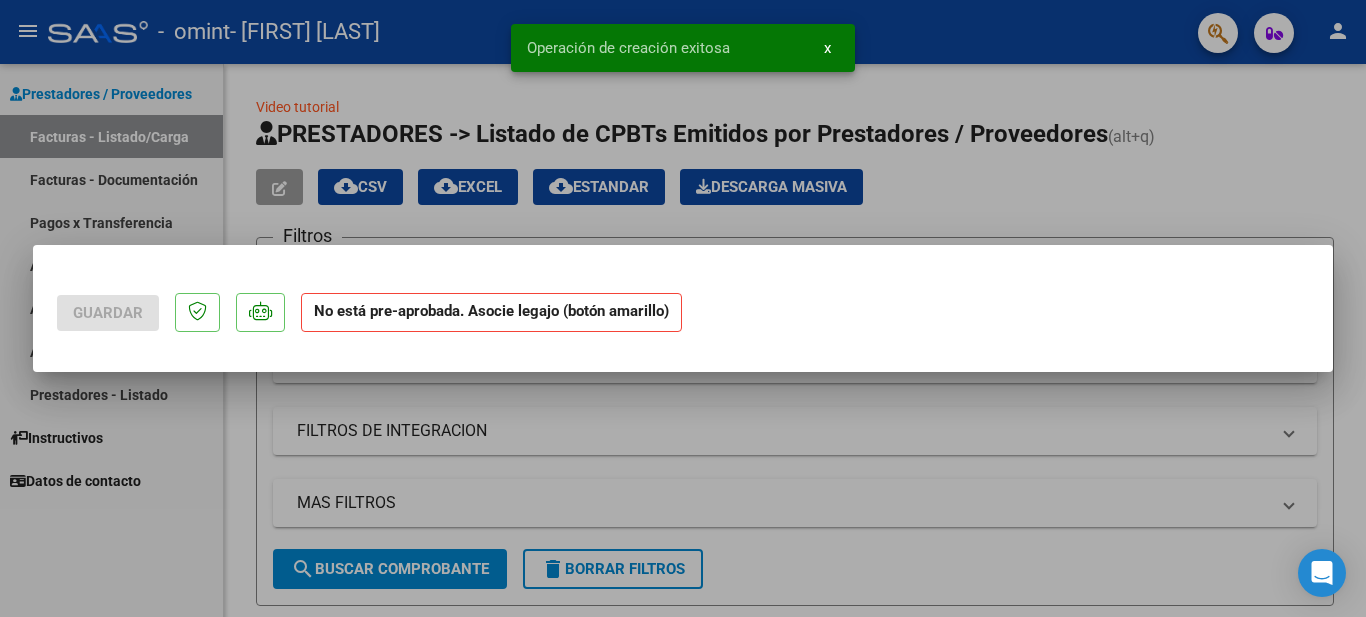 scroll, scrollTop: 0, scrollLeft: 0, axis: both 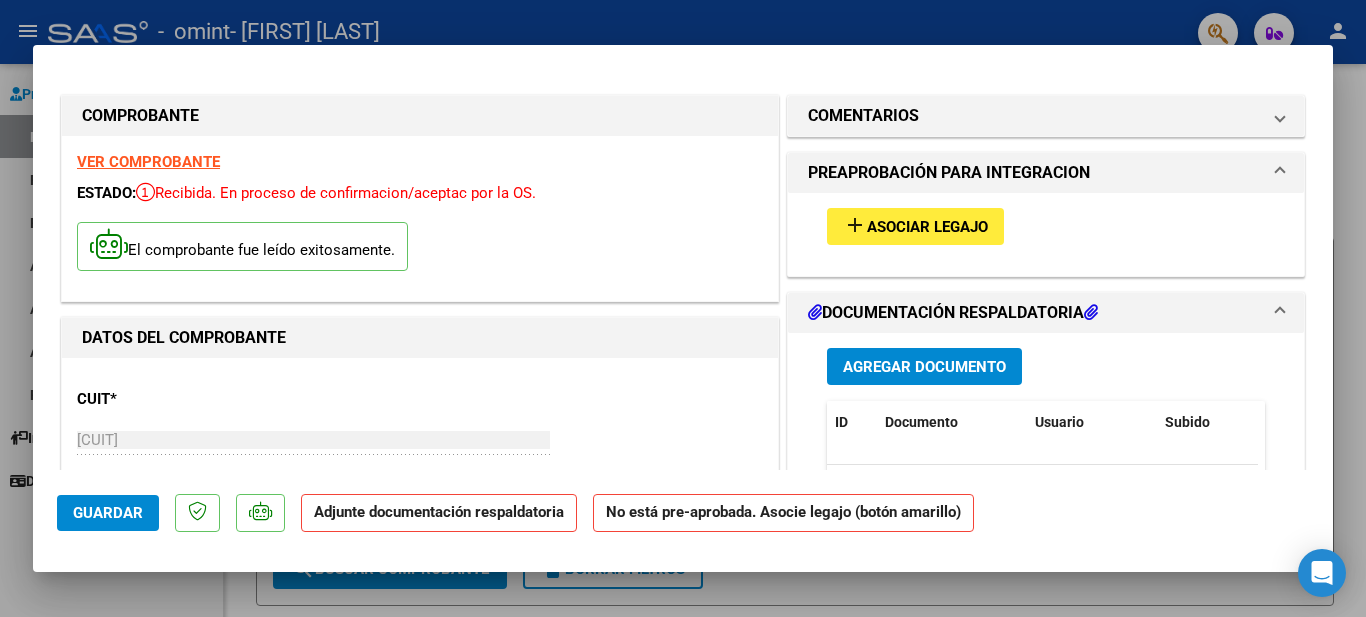 click at bounding box center (1280, 173) 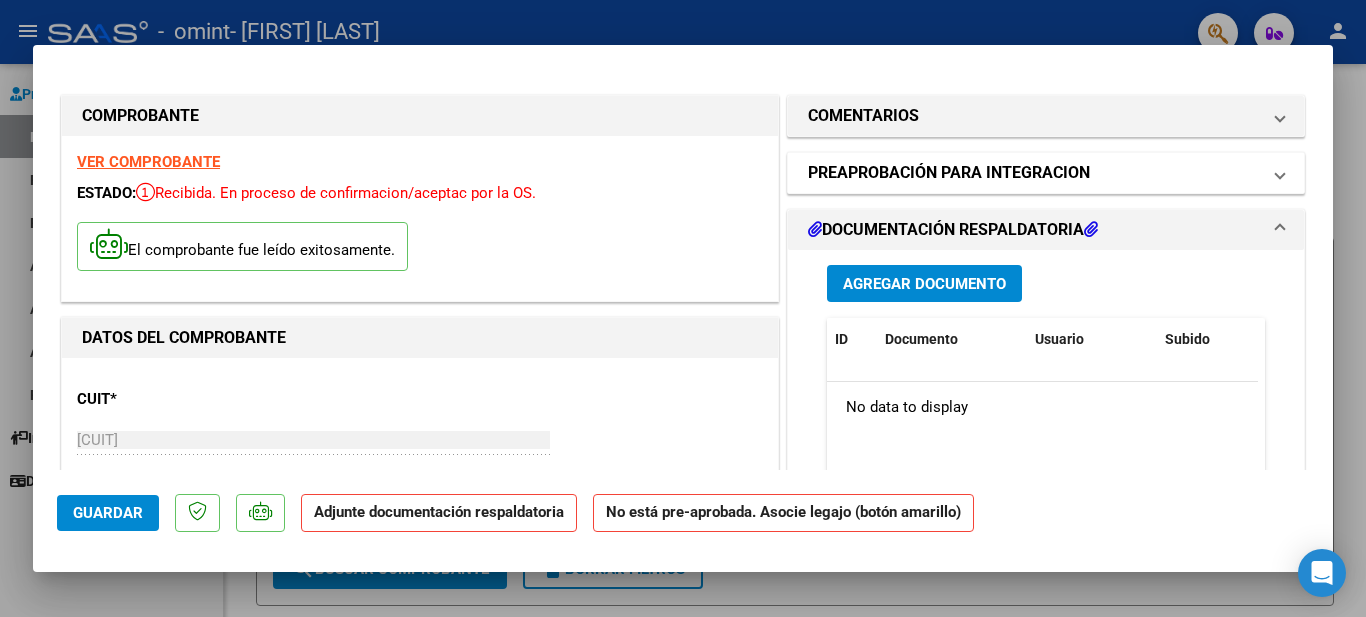 click at bounding box center (1280, 173) 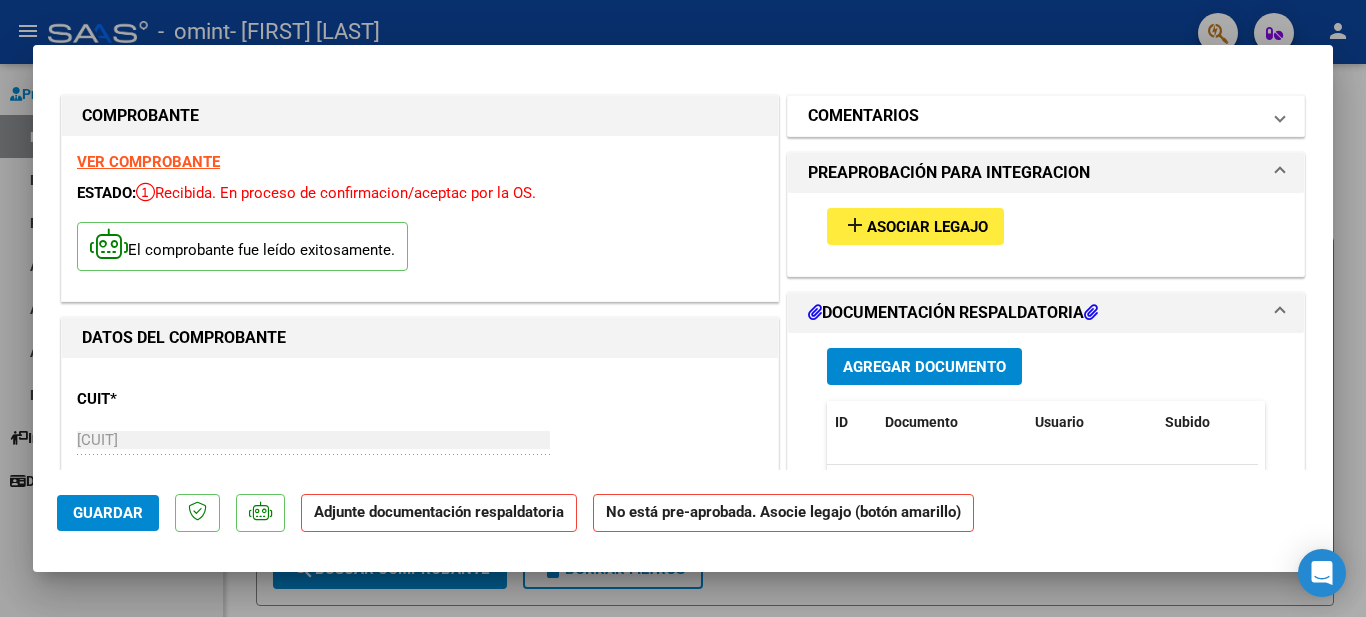 click on "COMENTARIOS" at bounding box center [1046, 116] 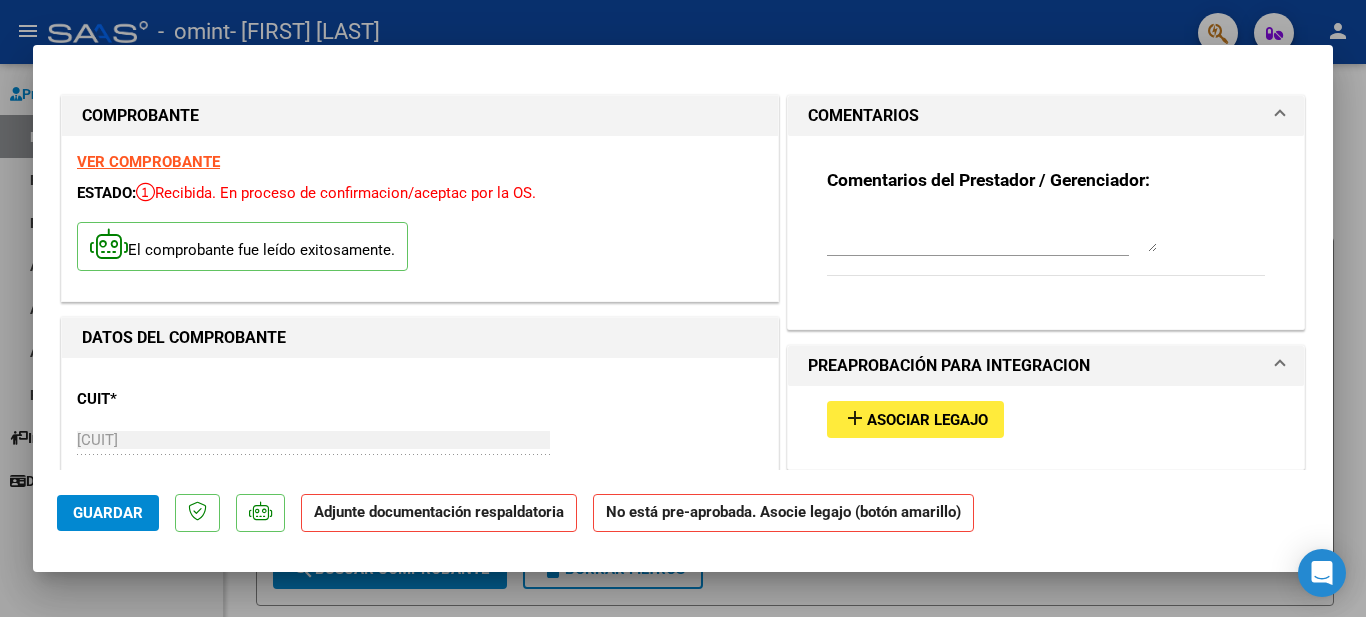 click on "COMENTARIOS" at bounding box center (1046, 116) 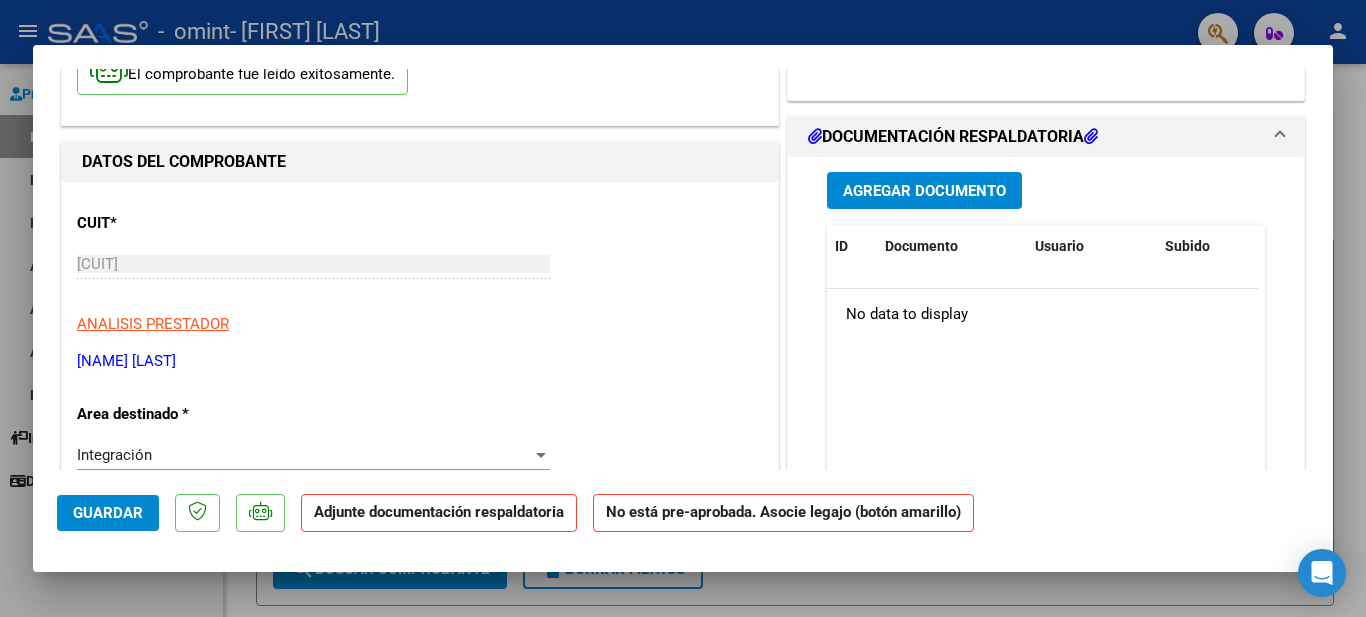 scroll, scrollTop: 200, scrollLeft: 0, axis: vertical 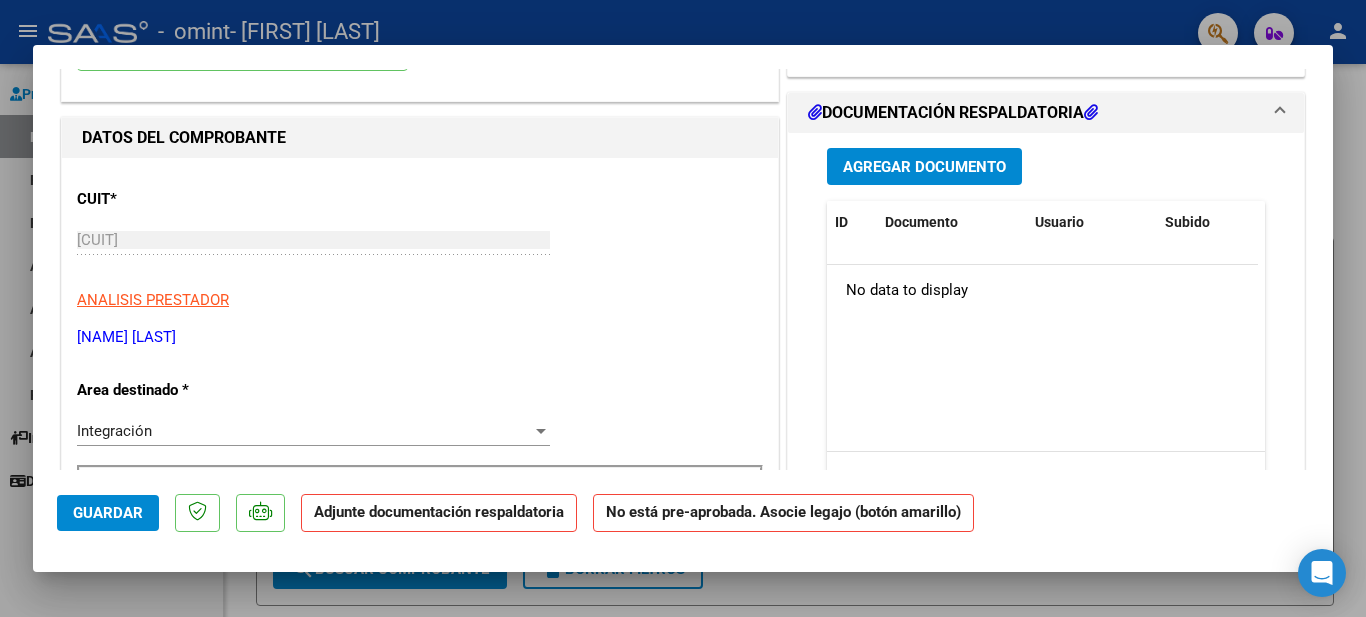 click on "Agregar Documento" at bounding box center (924, 167) 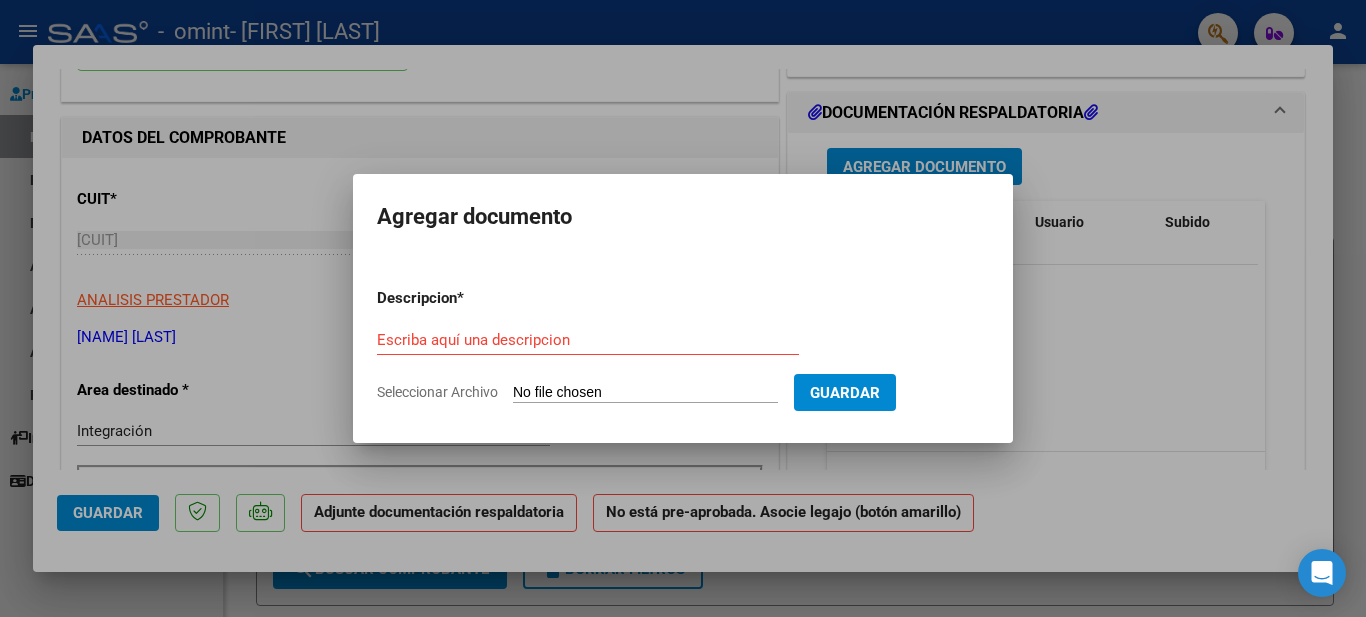 click on "Seleccionar Archivo" at bounding box center (645, 393) 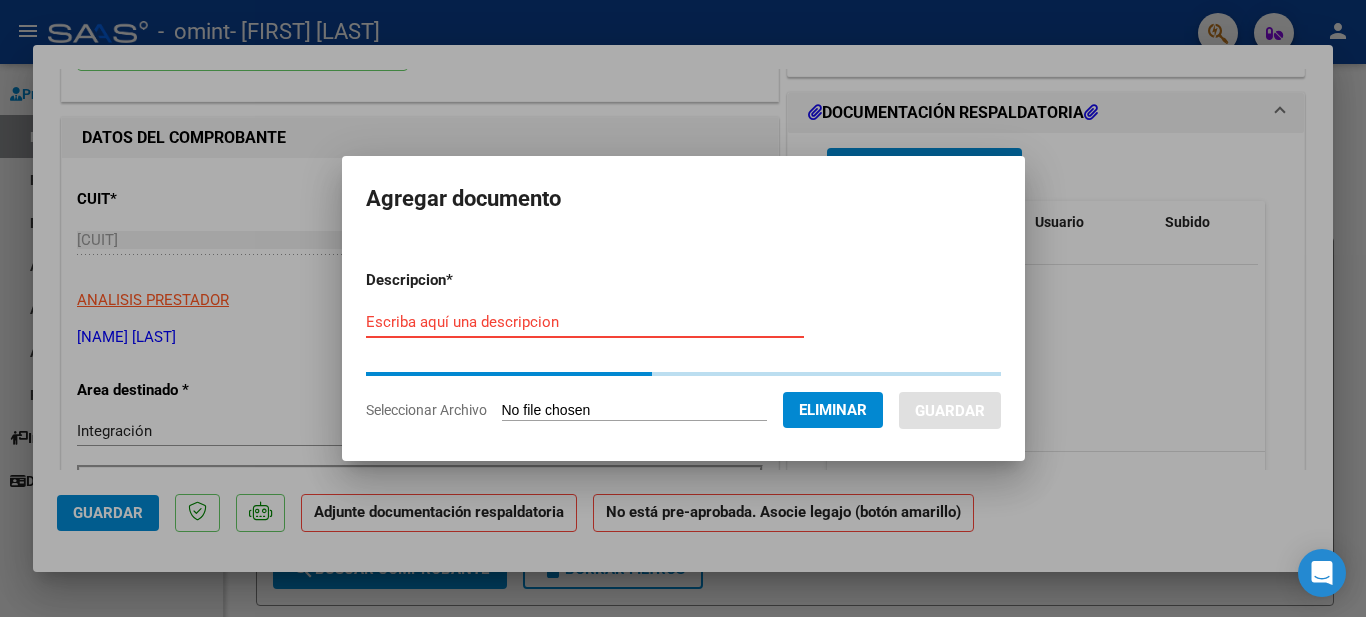 click on "Escriba aquí una descripcion" at bounding box center [585, 322] 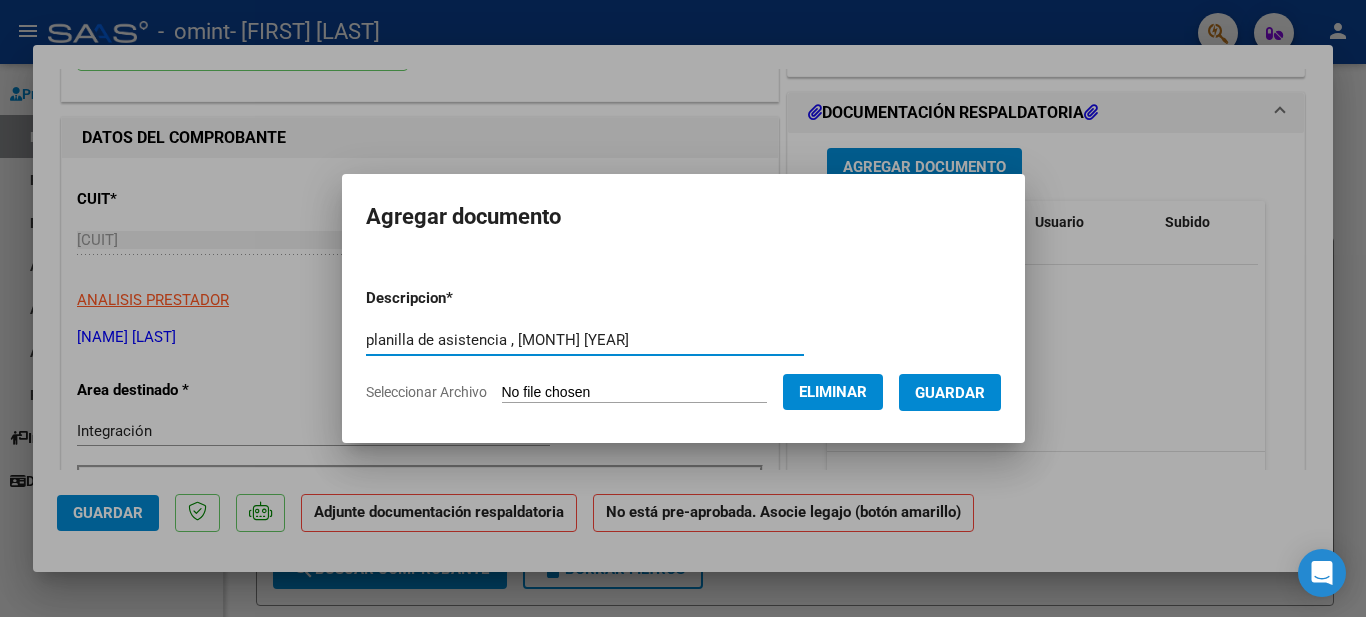 type on "planilla de asistencia , [MONTH] [YEAR]" 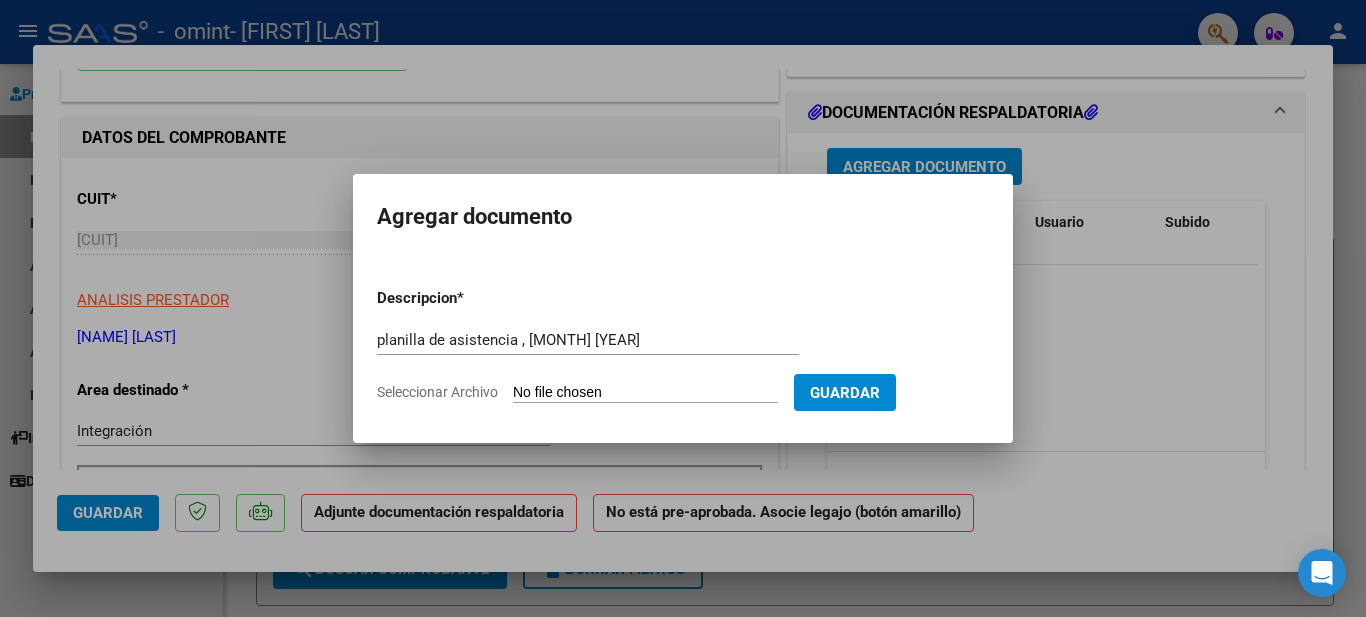 click at bounding box center [683, 308] 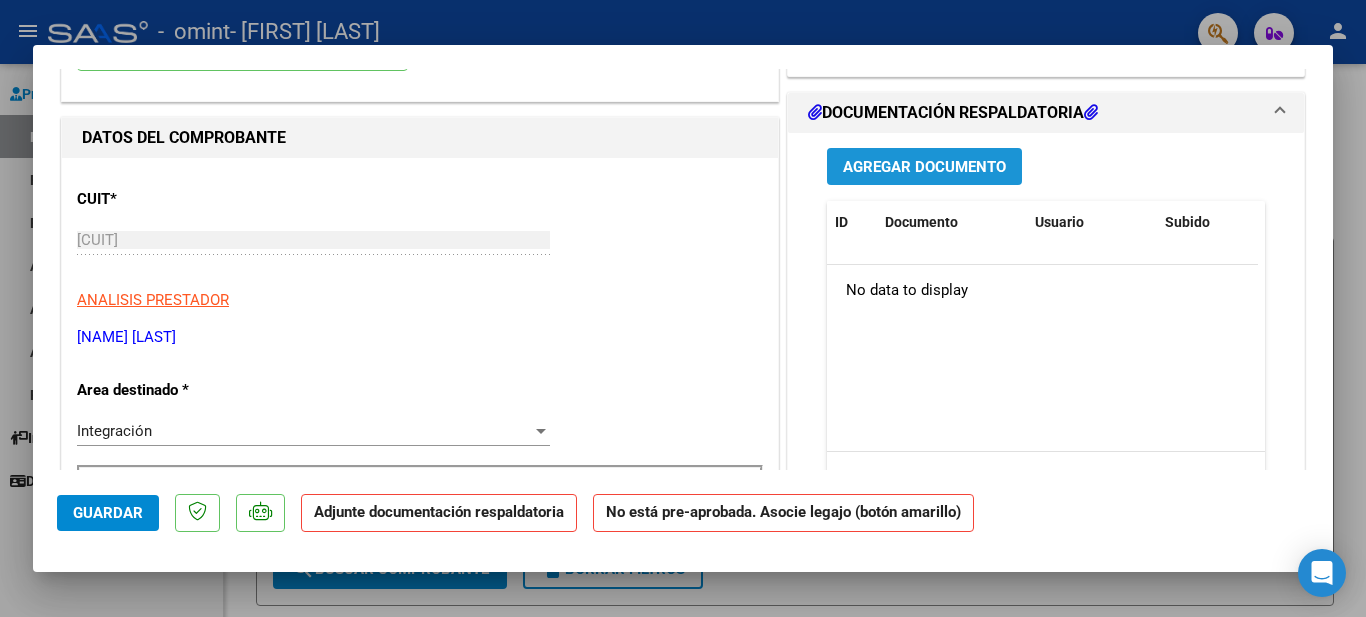 click on "Agregar Documento" at bounding box center (924, 167) 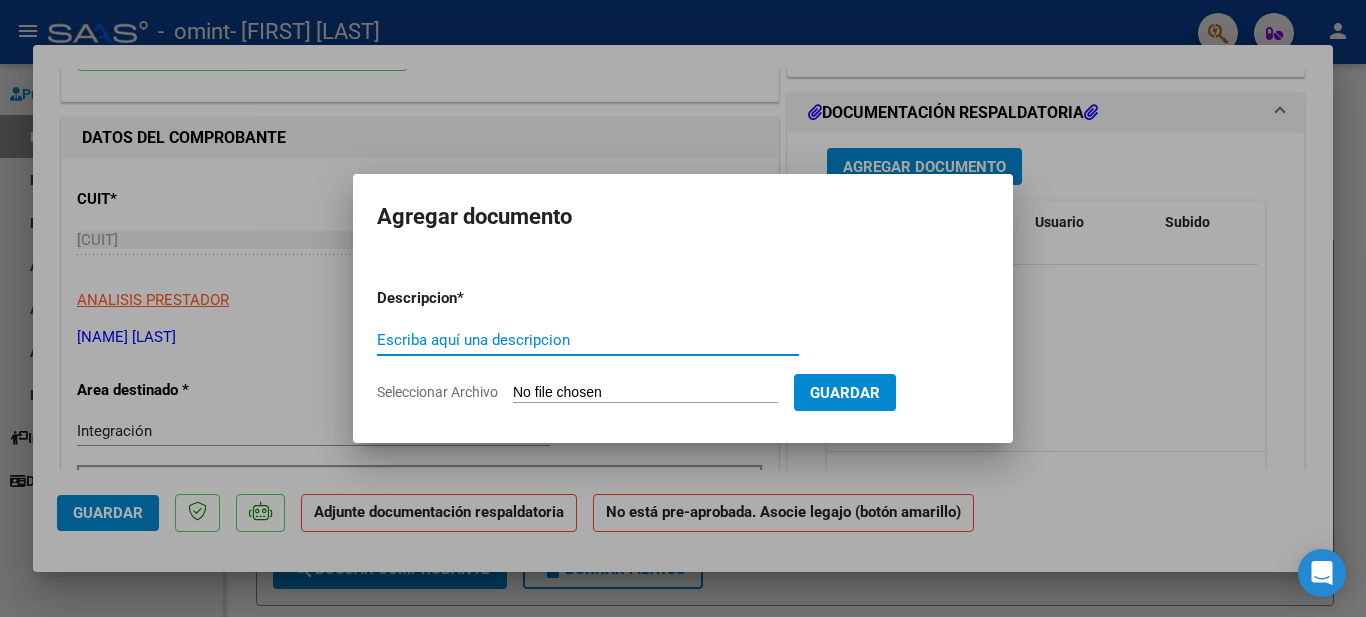 click on "Seleccionar Archivo" at bounding box center (645, 393) 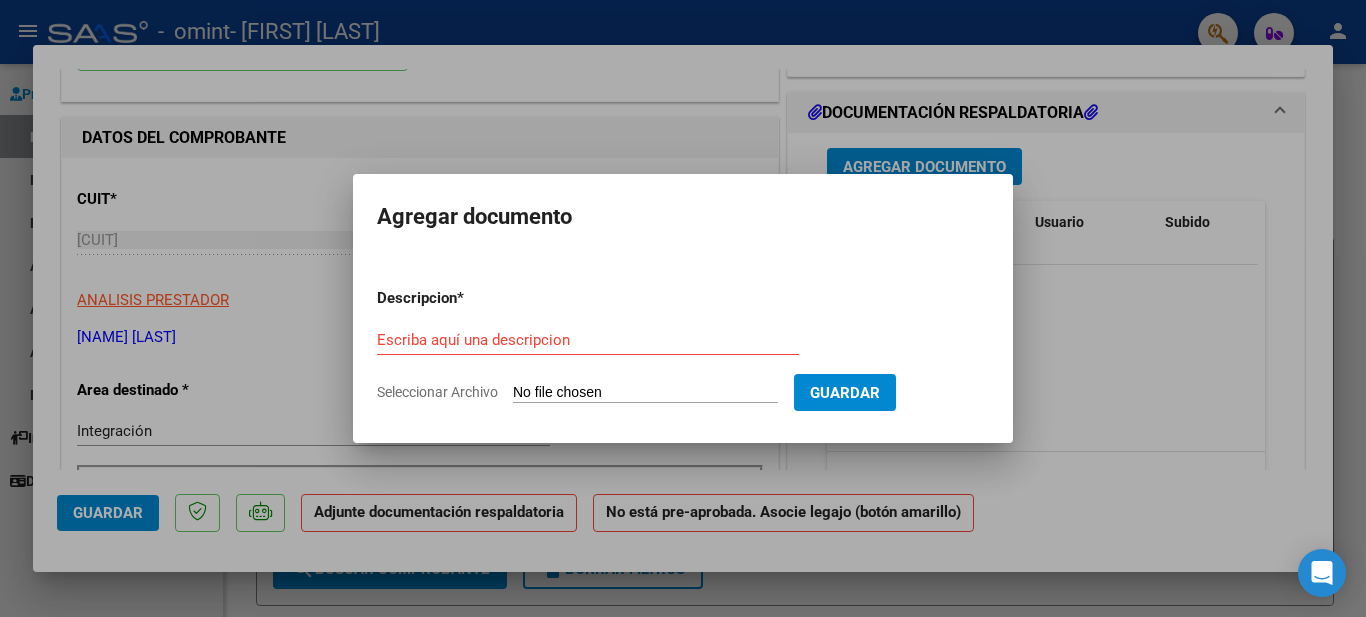 type on "C:\fakepath\planilla de asistencia , [MONTH] [YEAR].jpeg" 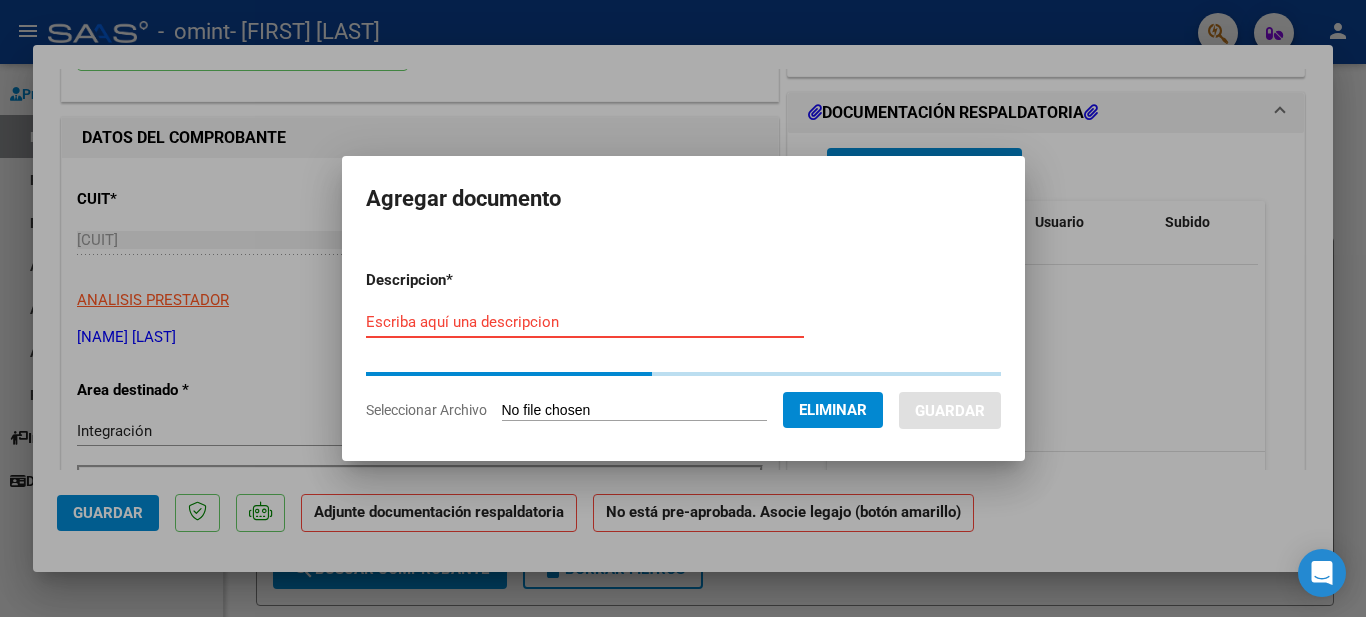 click on "Escriba aquí una descripcion" at bounding box center (585, 322) 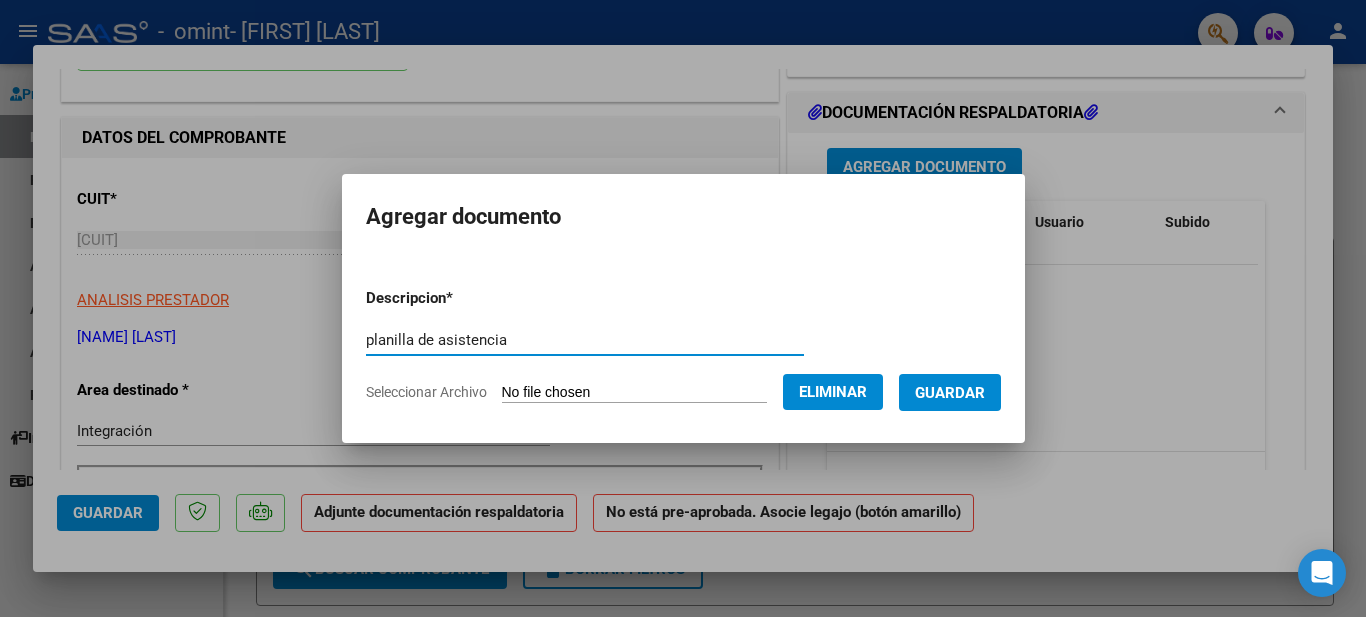 type on "planilla de asistencia" 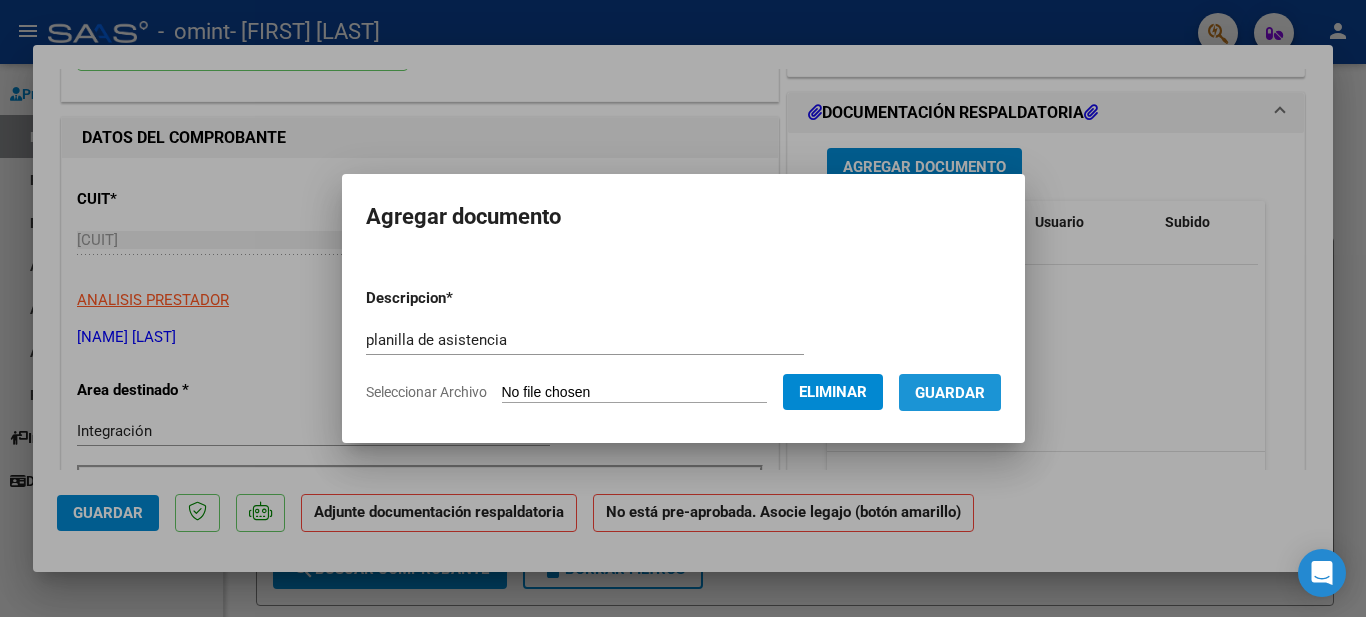 click on "Guardar" at bounding box center (950, 393) 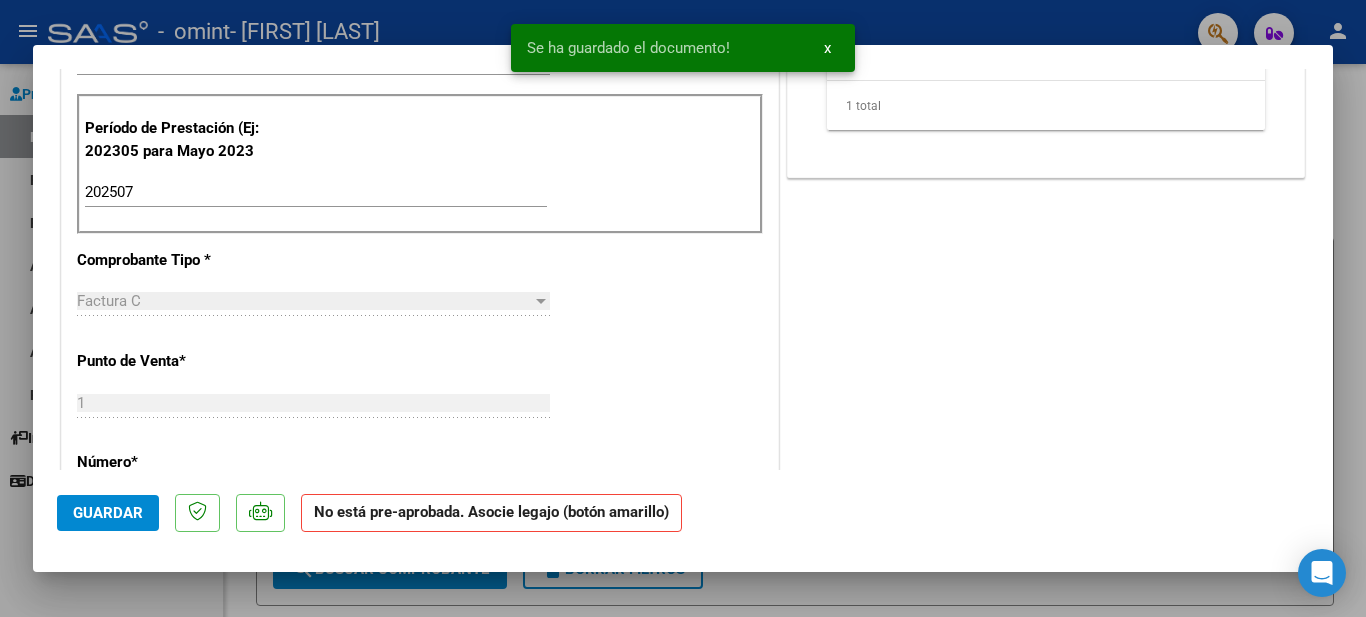 scroll, scrollTop: 614, scrollLeft: 0, axis: vertical 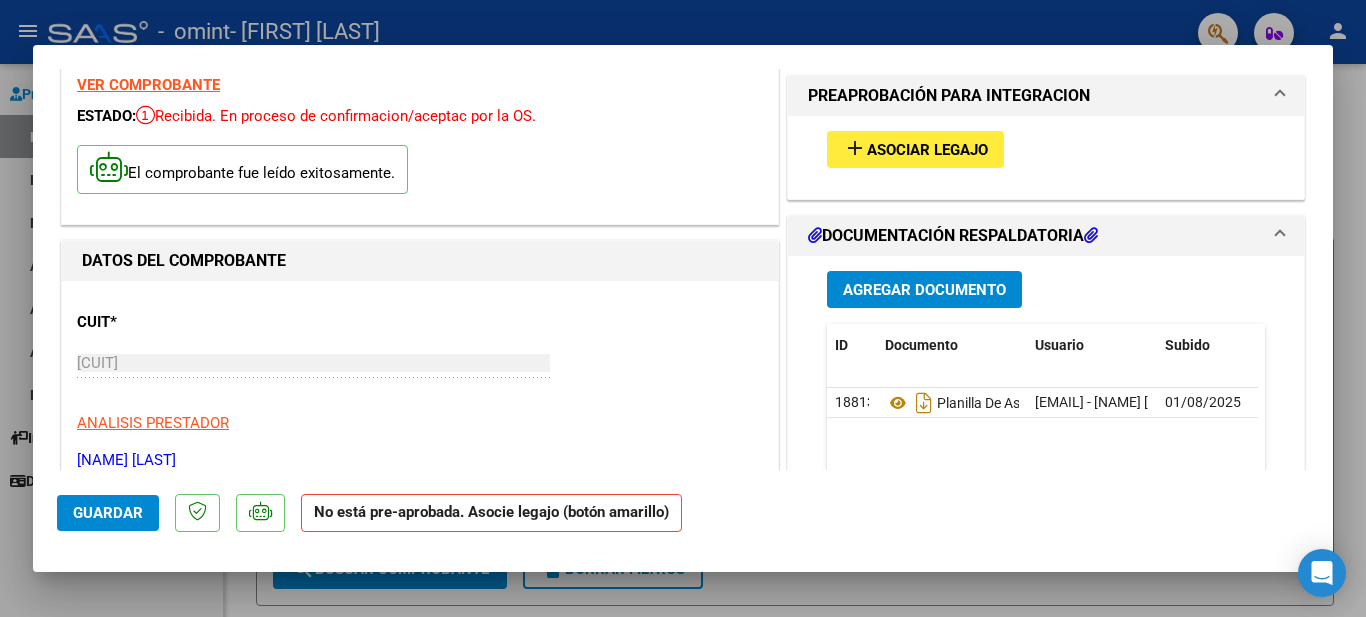 click on "Asociar Legajo" at bounding box center (927, 150) 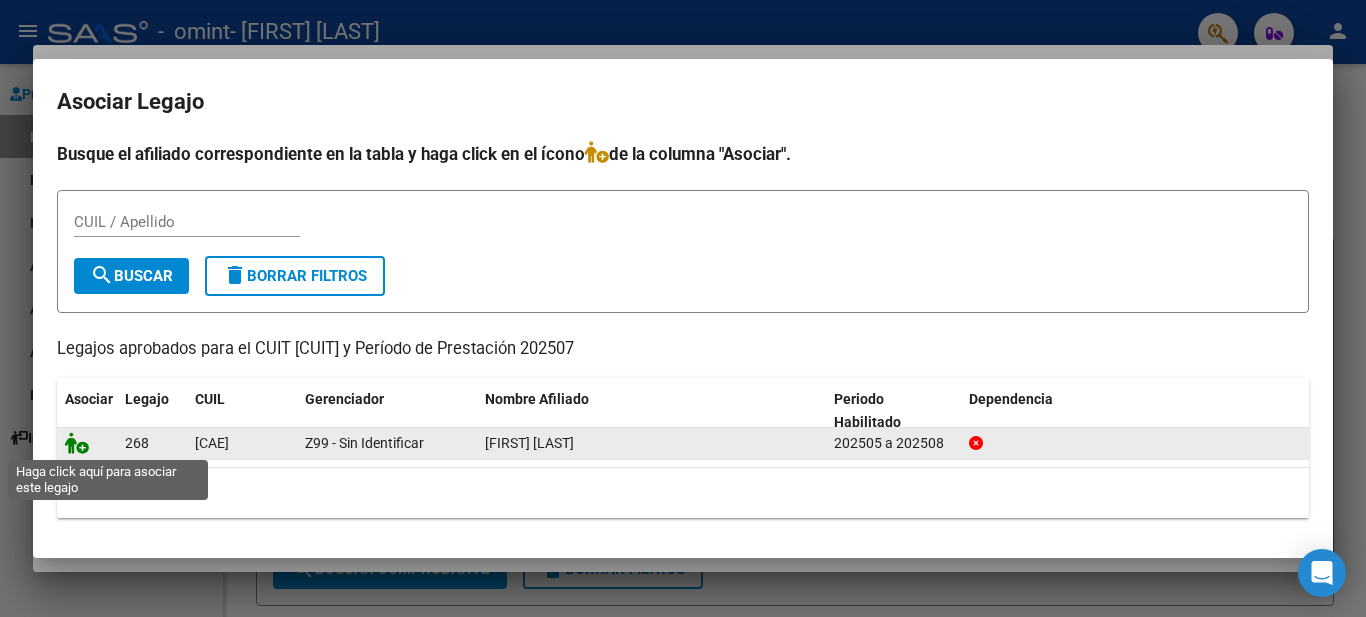 click 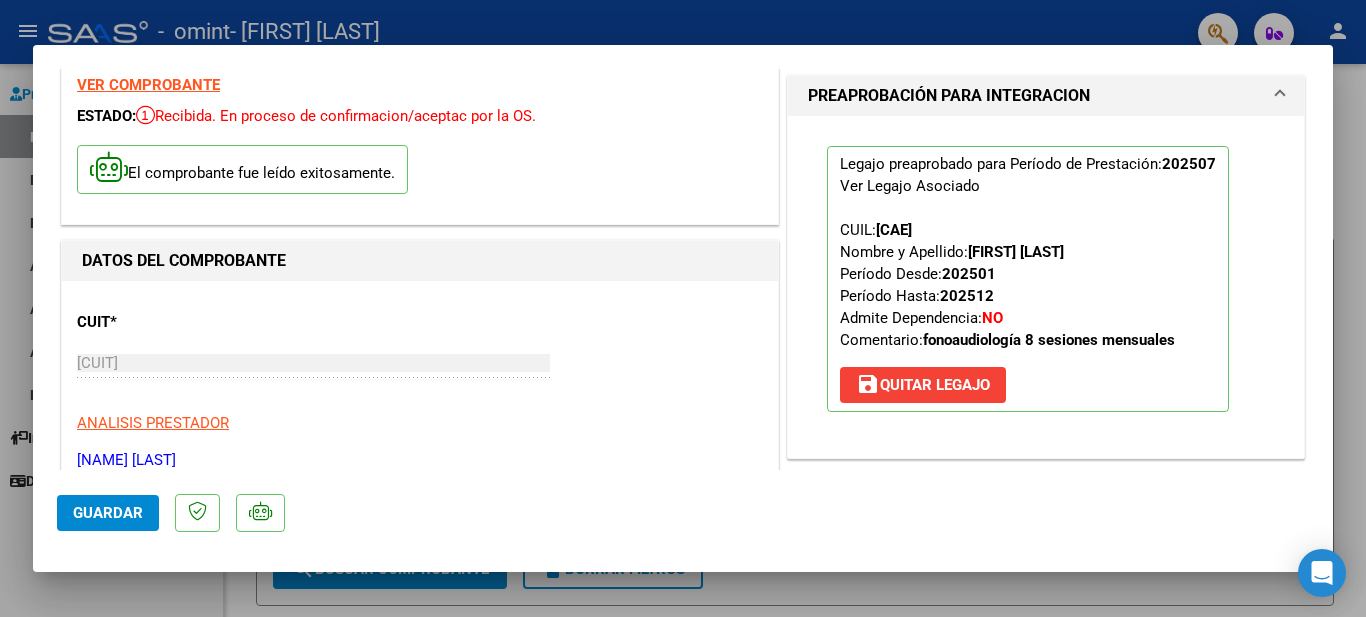 scroll, scrollTop: 0, scrollLeft: 0, axis: both 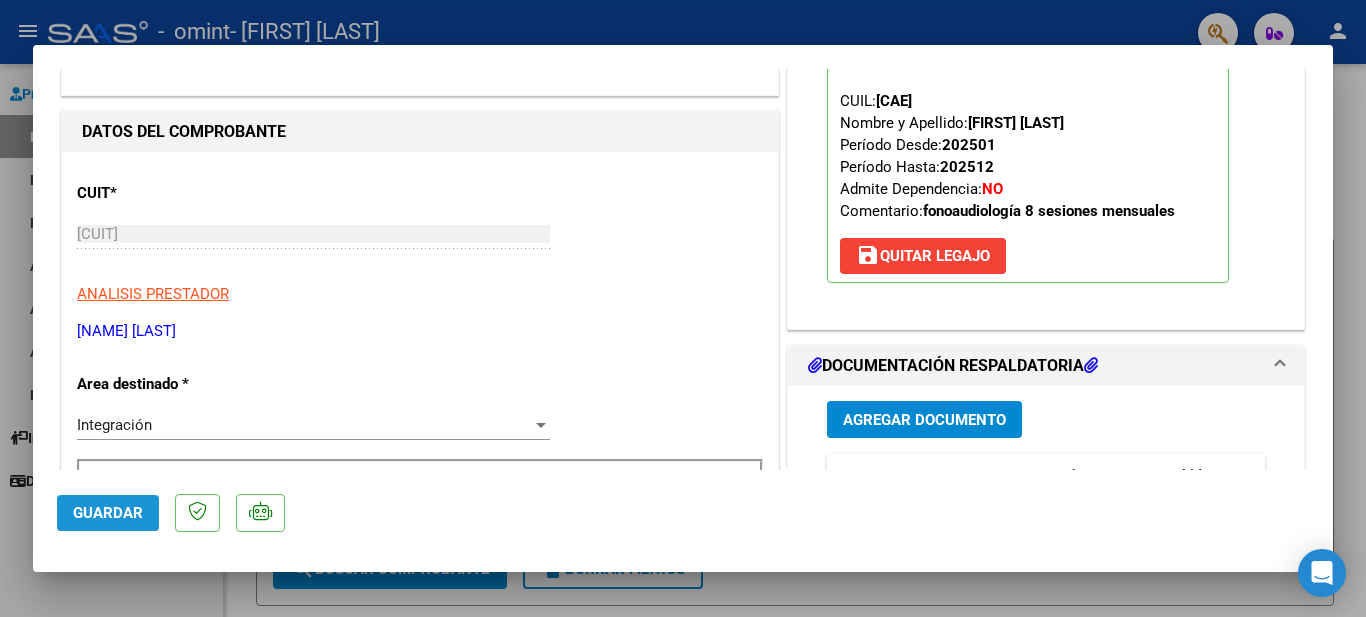 click on "Guardar" 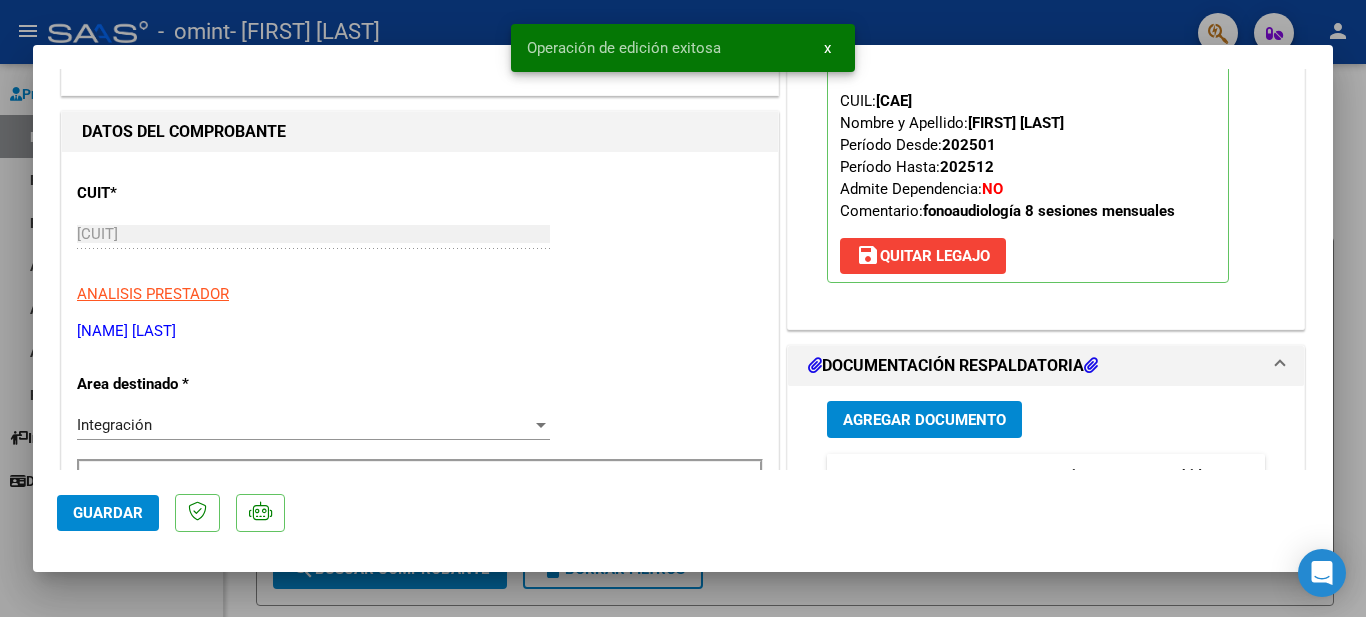click on "Guardar" 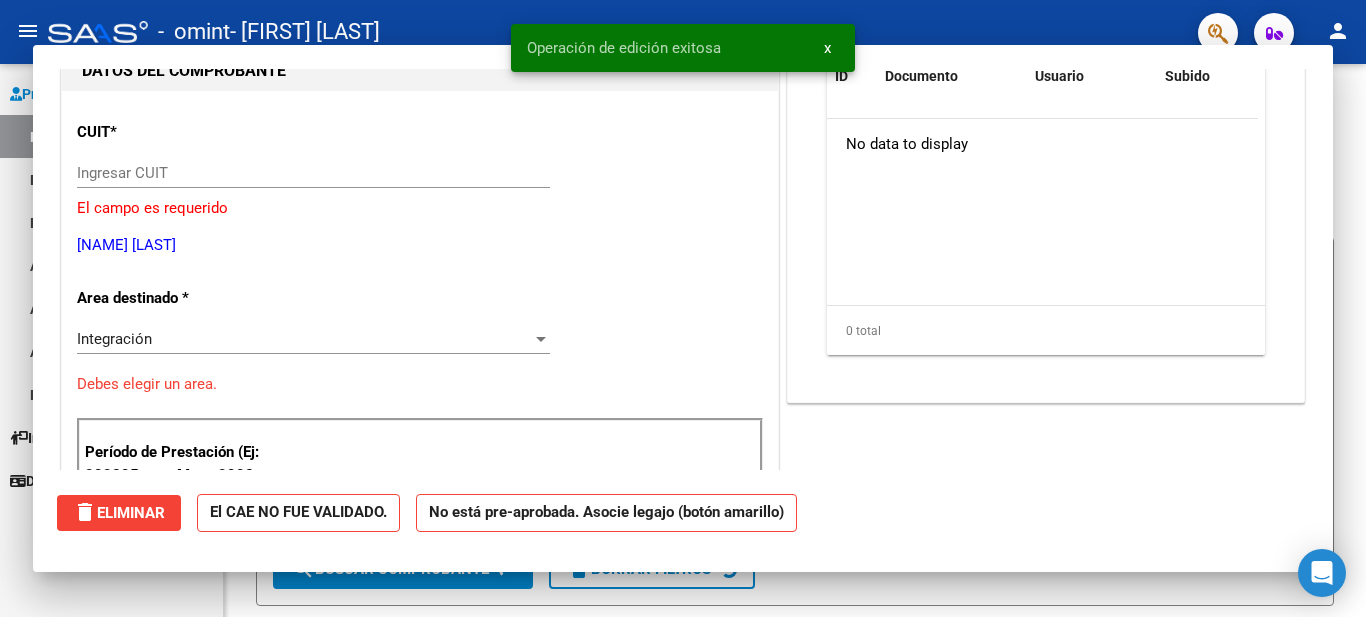 scroll, scrollTop: 0, scrollLeft: 0, axis: both 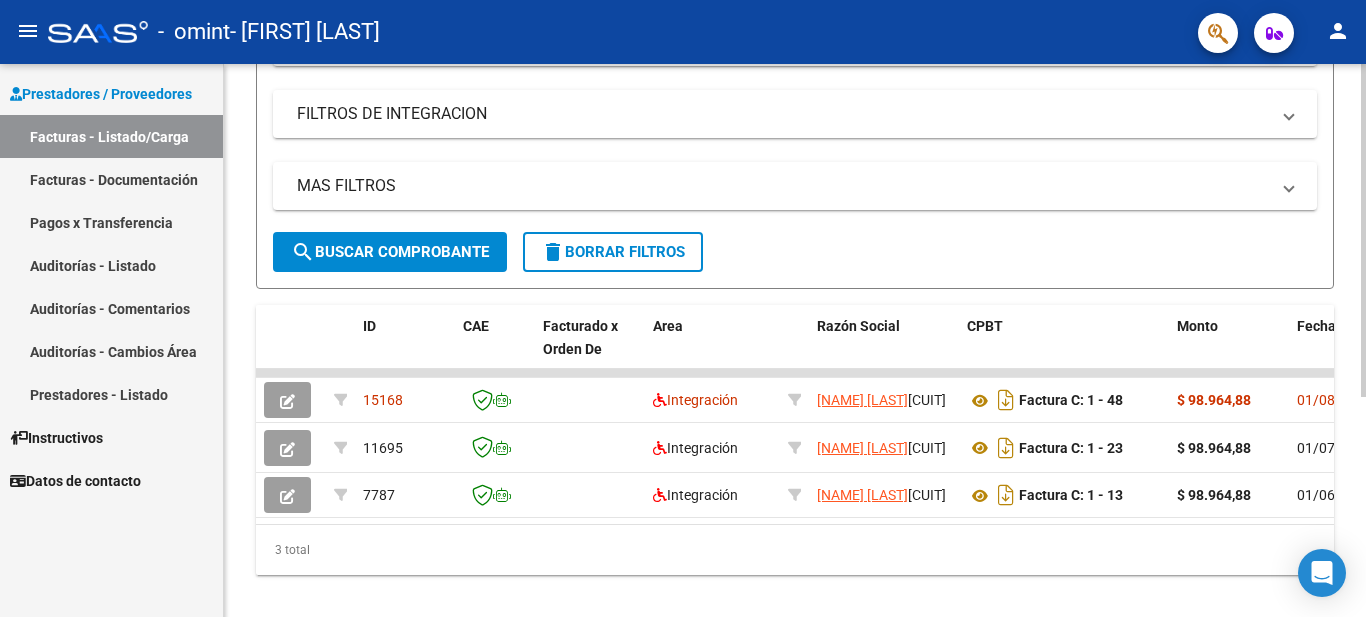 click 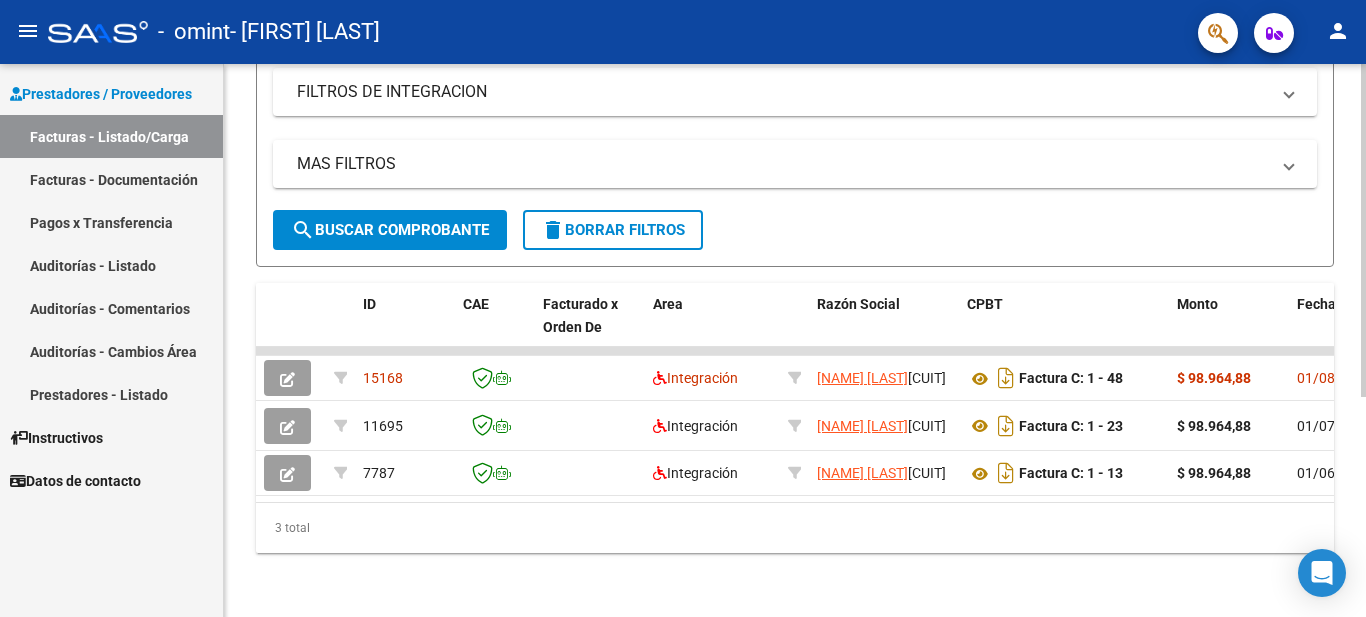 scroll, scrollTop: 365, scrollLeft: 0, axis: vertical 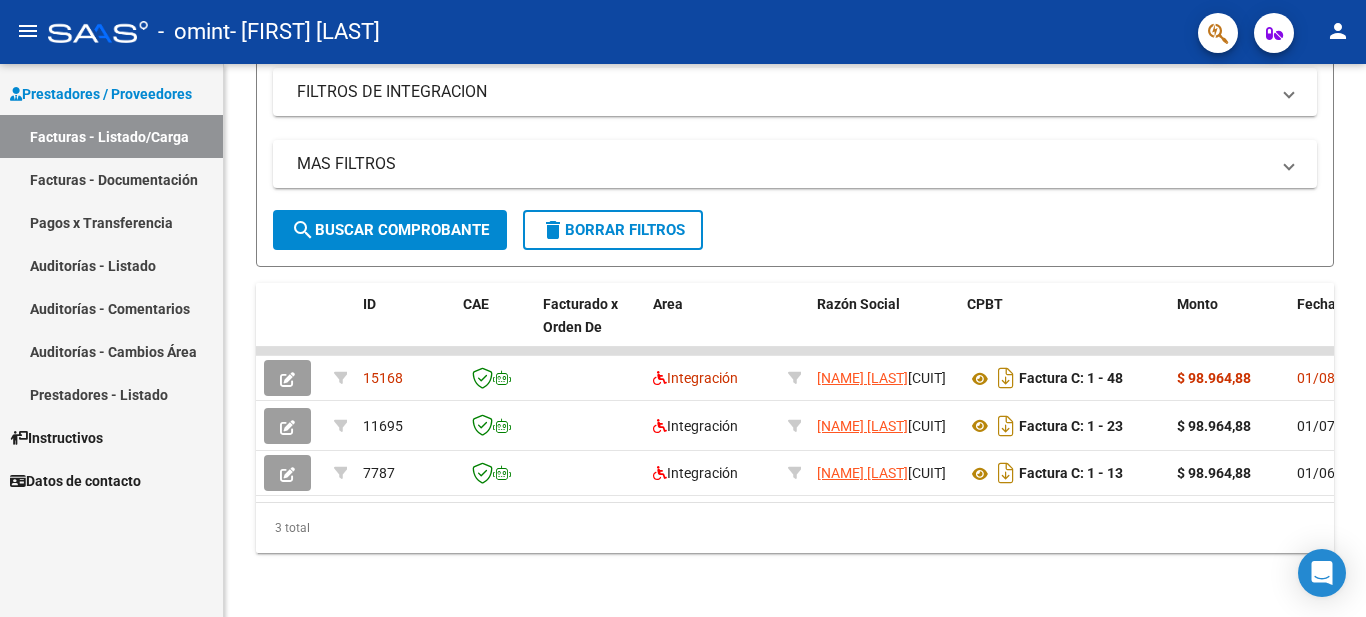 click on "Facturas - Documentación" at bounding box center (111, 179) 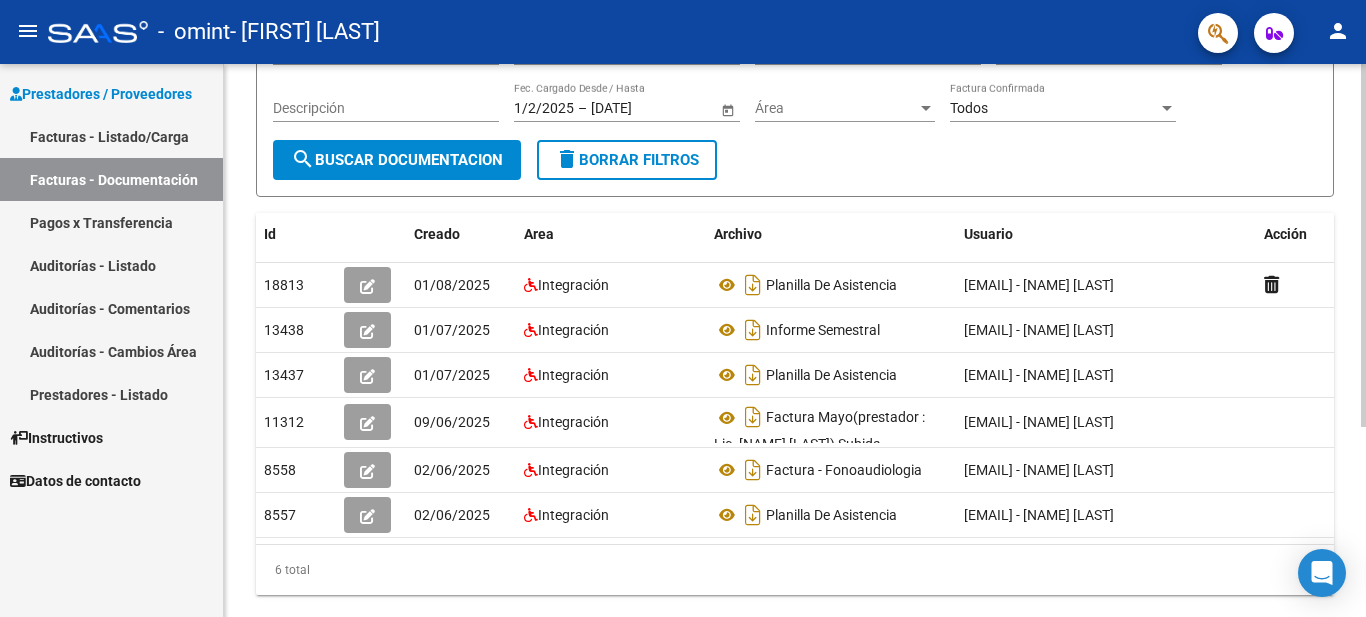 scroll, scrollTop: 209, scrollLeft: 0, axis: vertical 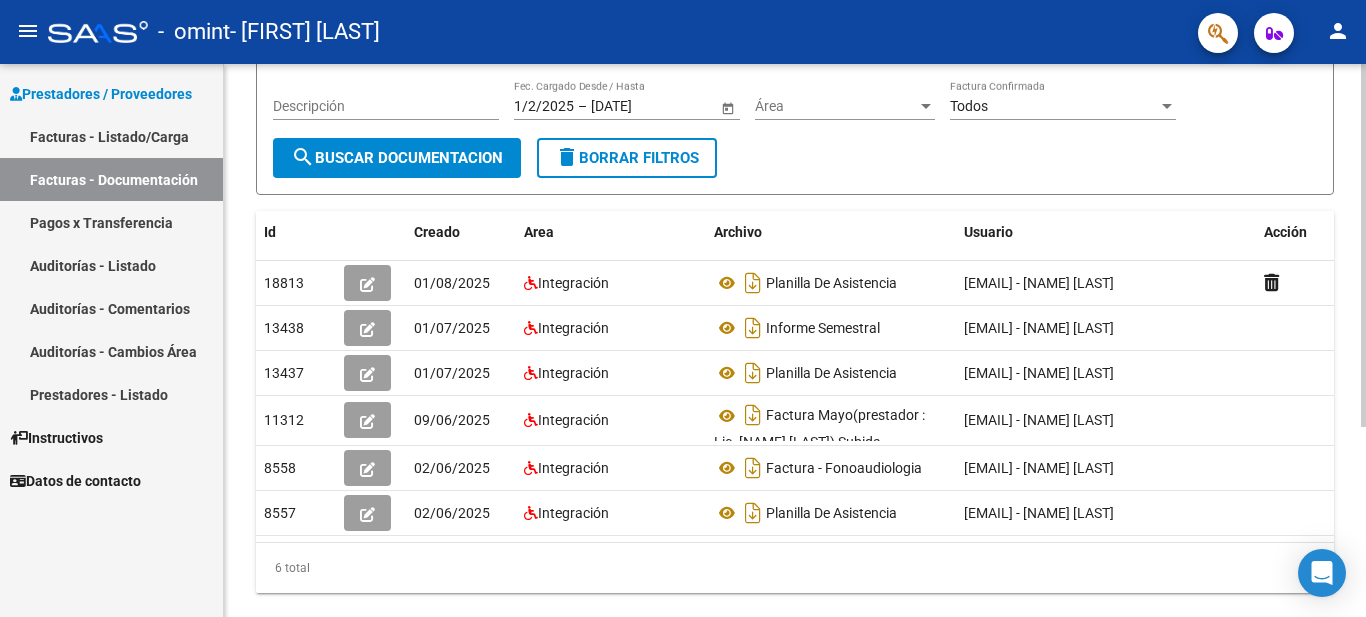 click 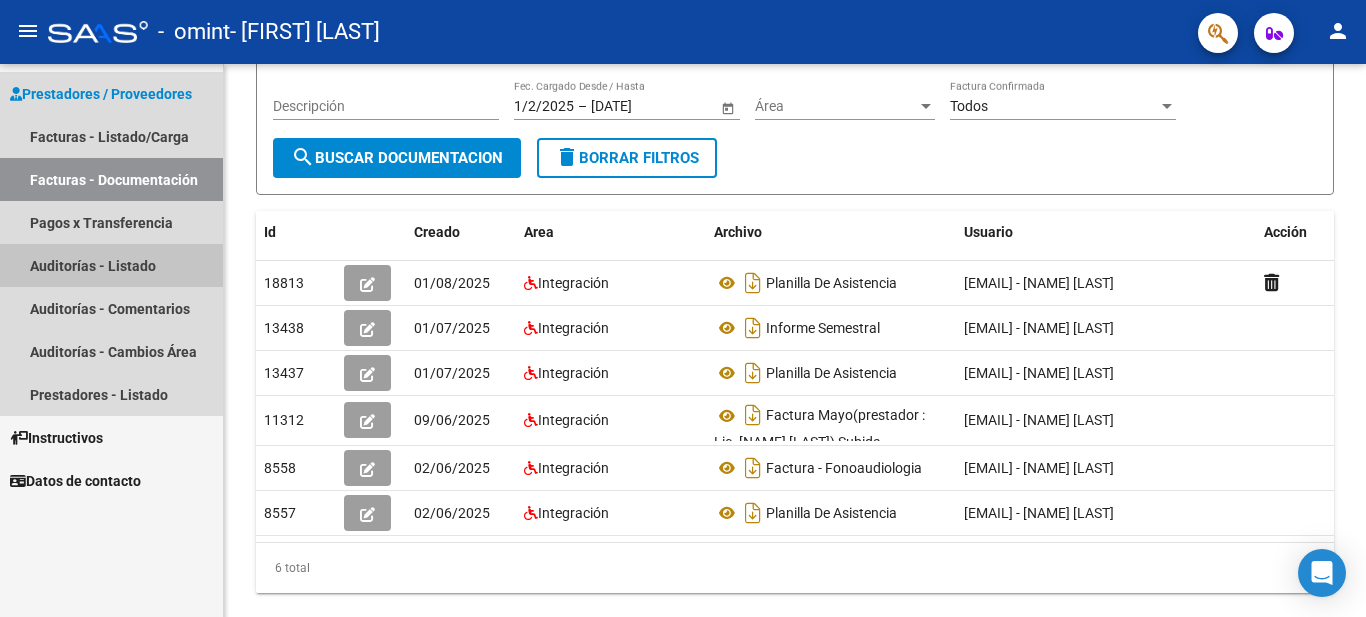 click on "Auditorías - Listado" at bounding box center [111, 265] 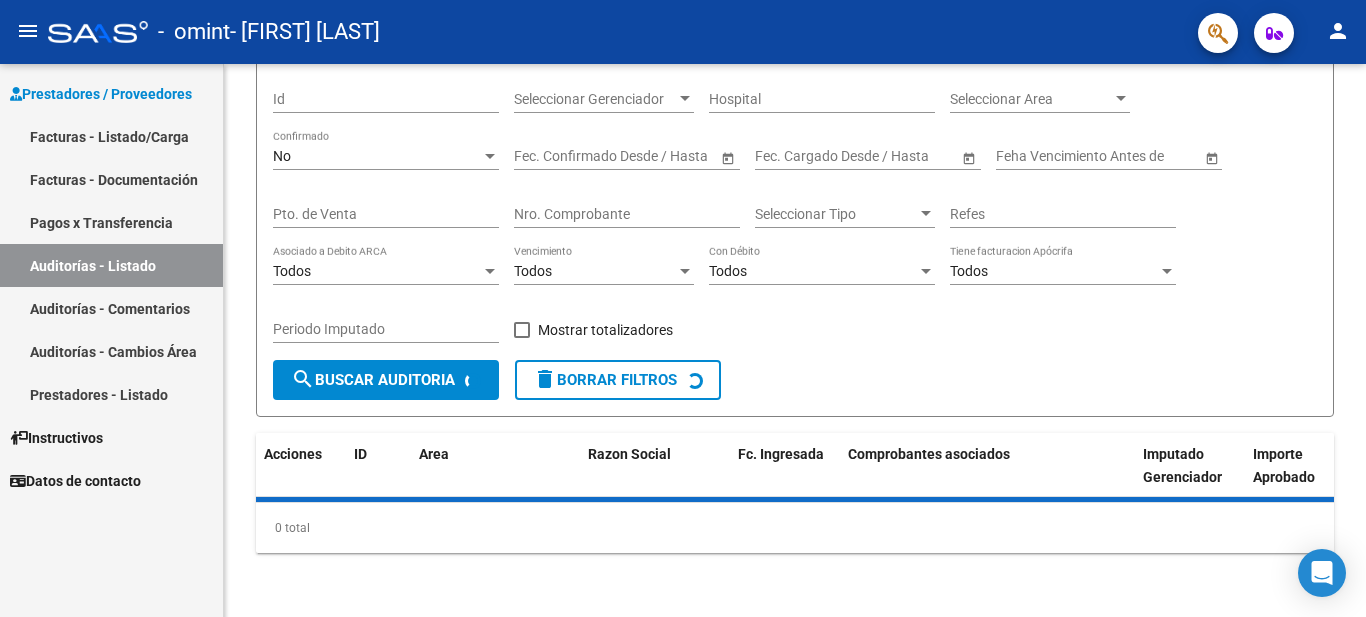 scroll, scrollTop: 204, scrollLeft: 0, axis: vertical 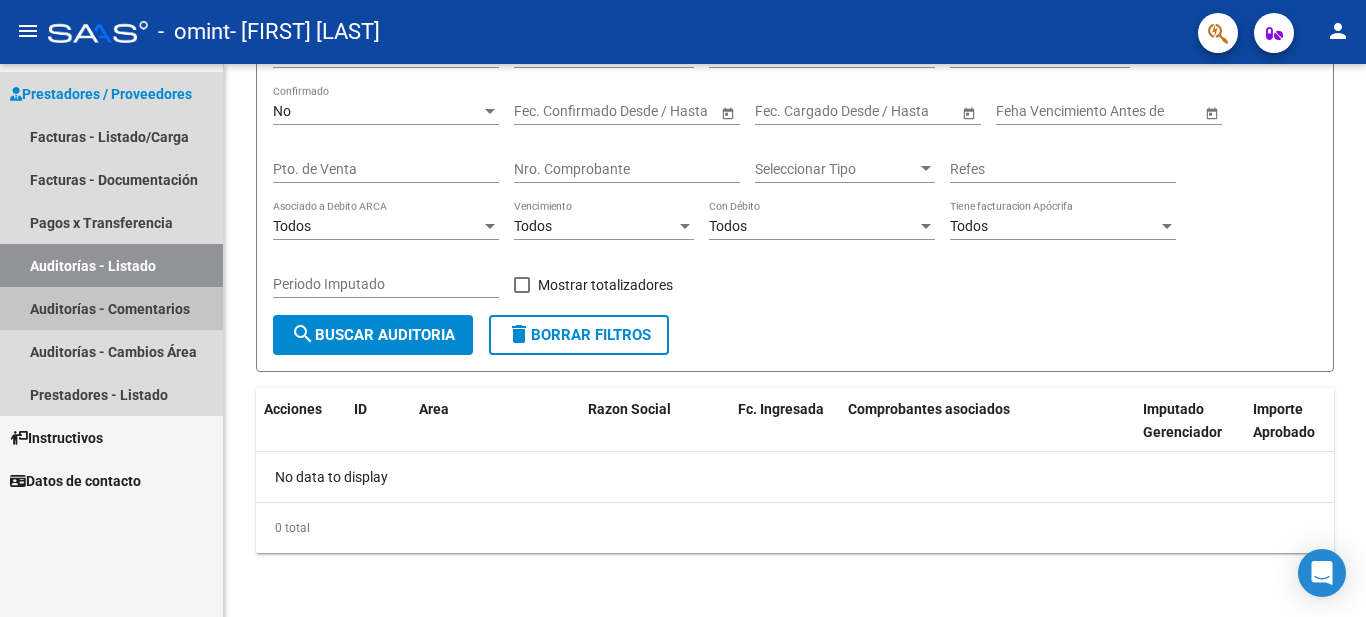 click on "Auditorías - Comentarios" at bounding box center [111, 308] 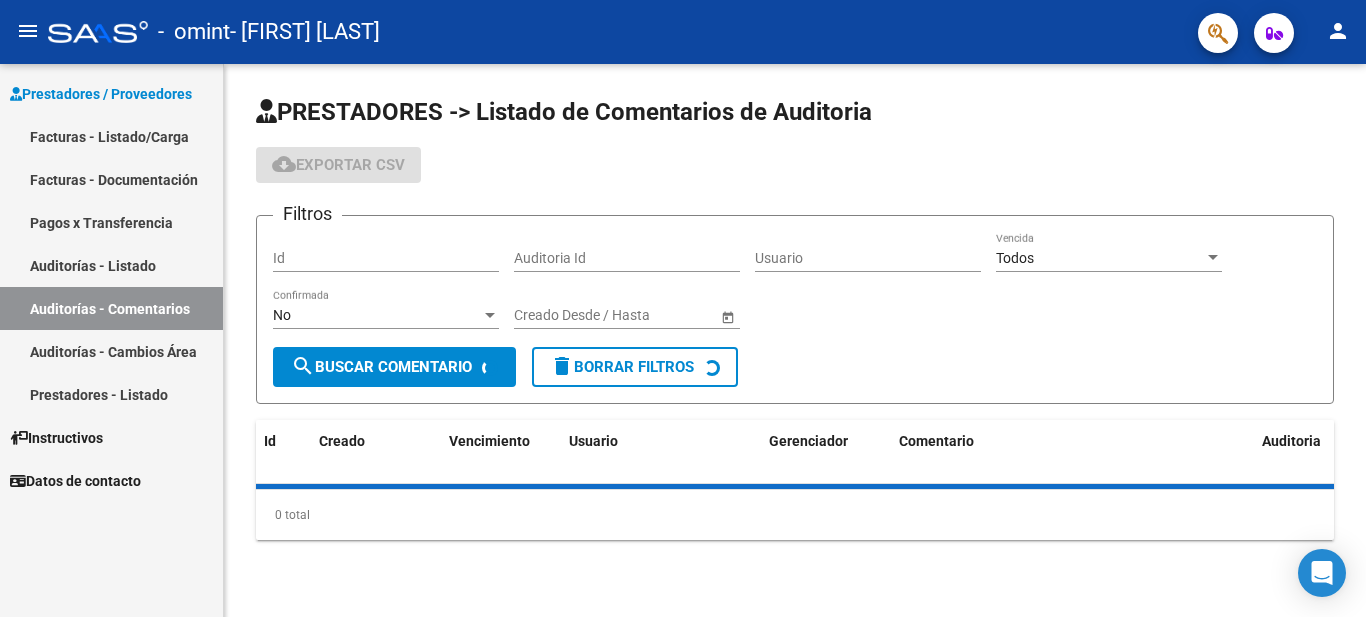 scroll, scrollTop: 0, scrollLeft: 0, axis: both 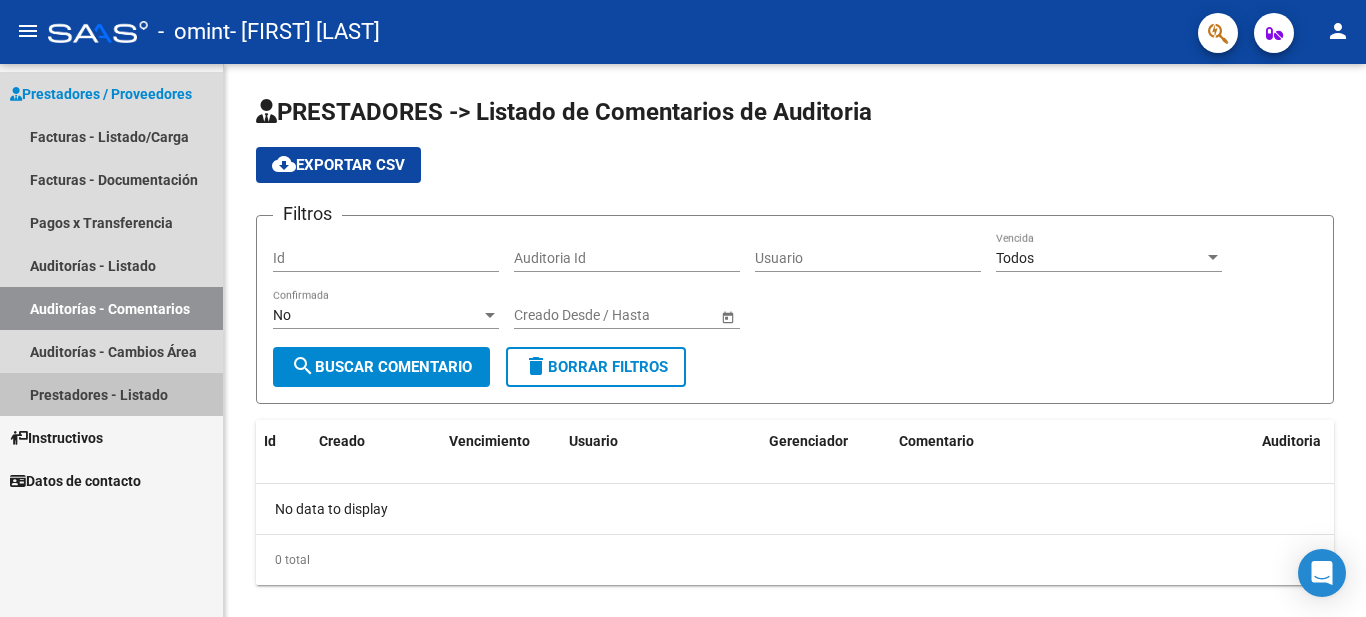 click on "Prestadores - Listado" at bounding box center [111, 394] 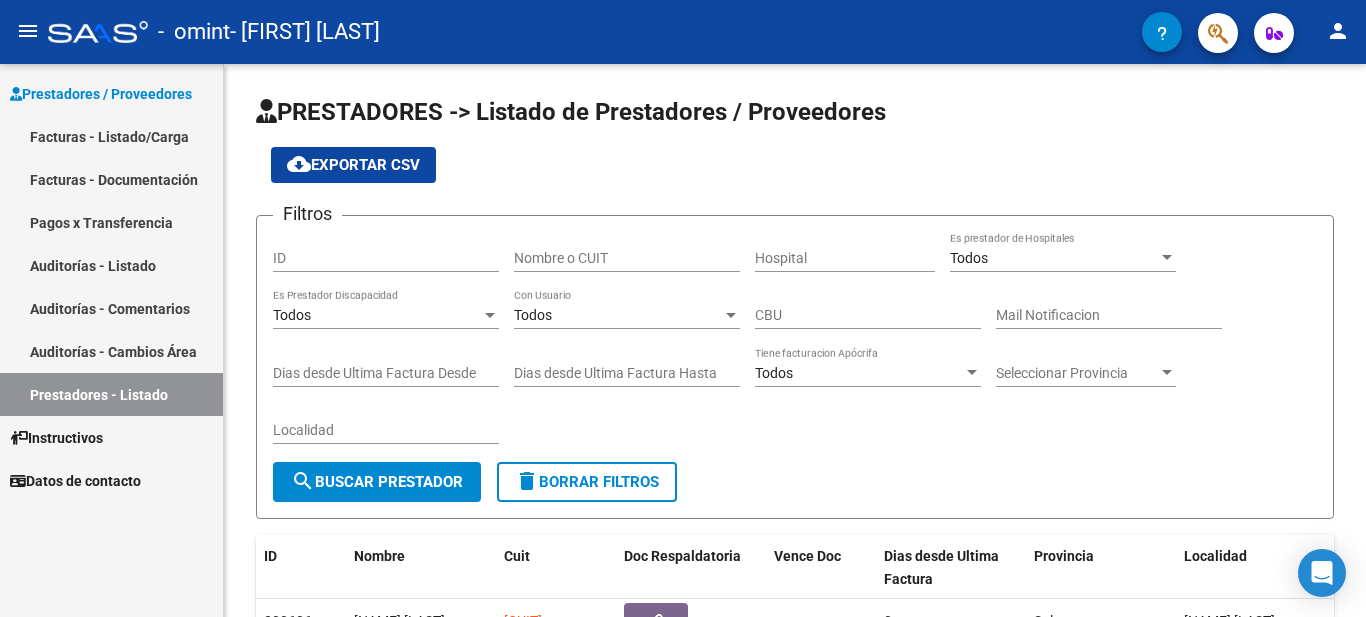 click on "Instructivos" at bounding box center (111, 437) 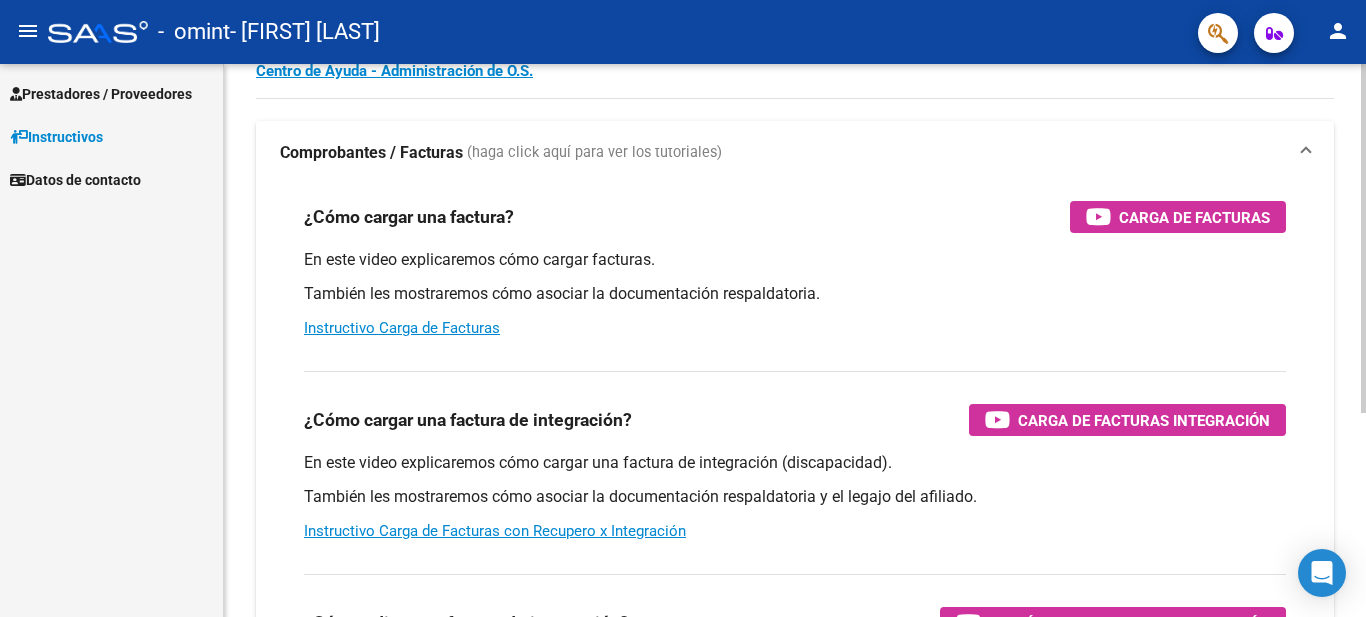 click 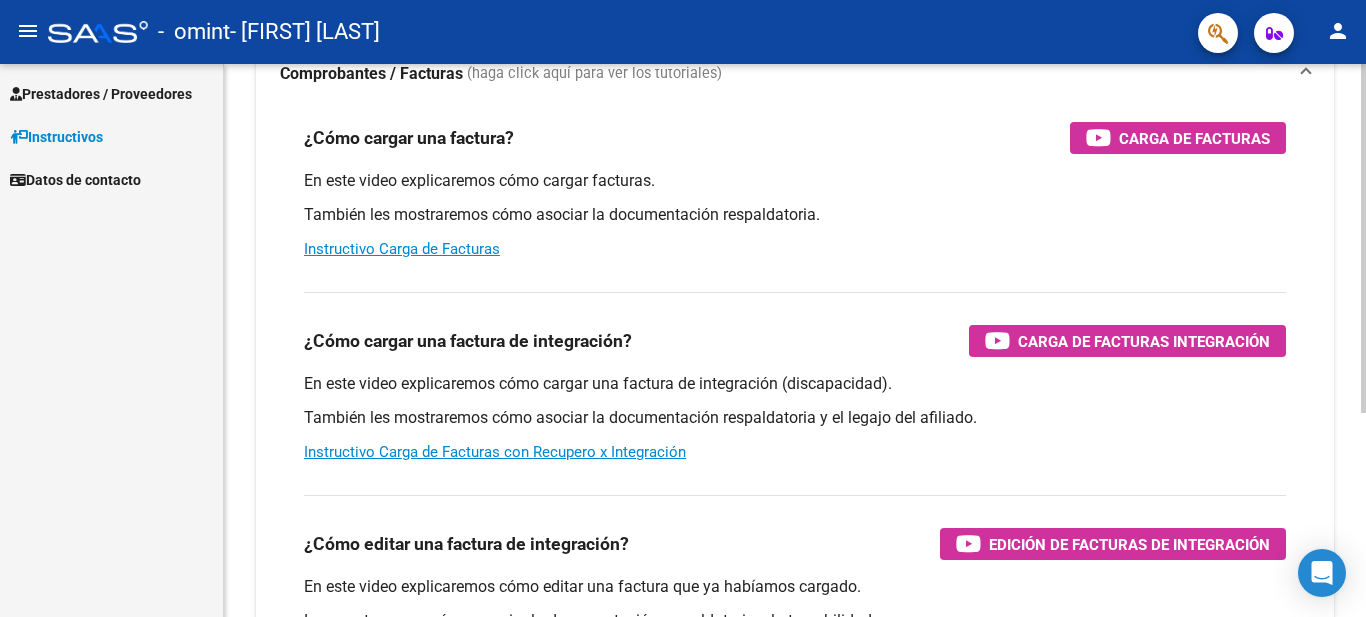 click 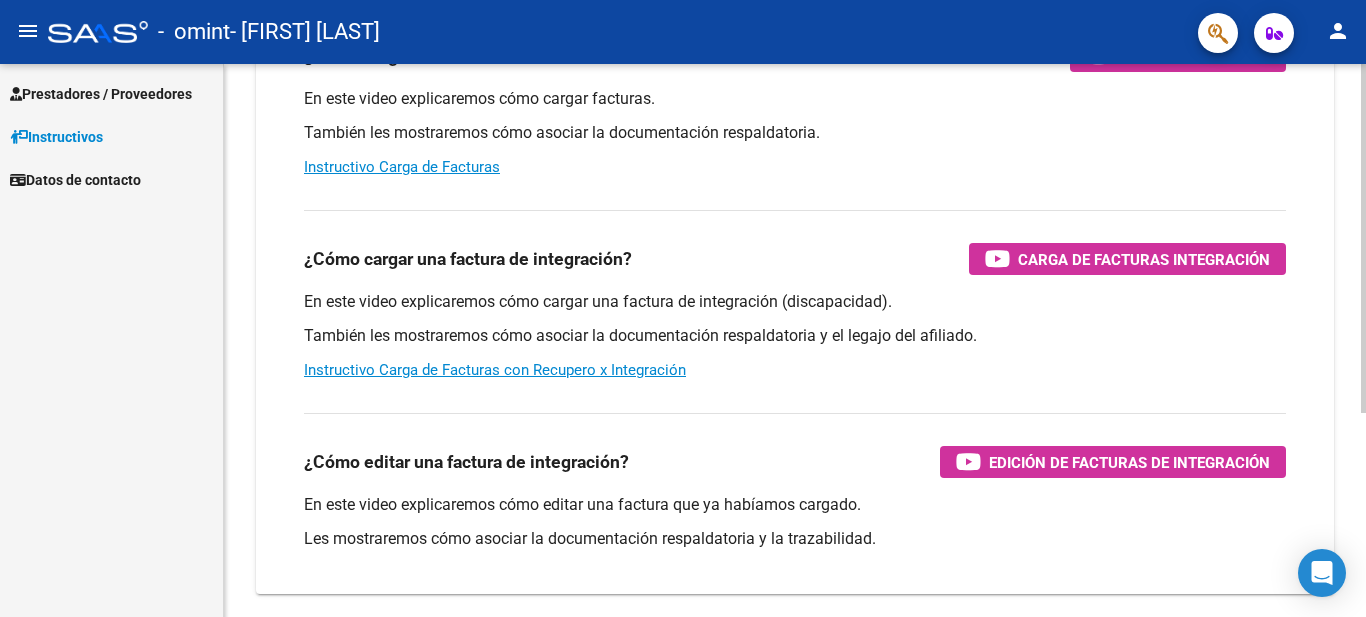 click 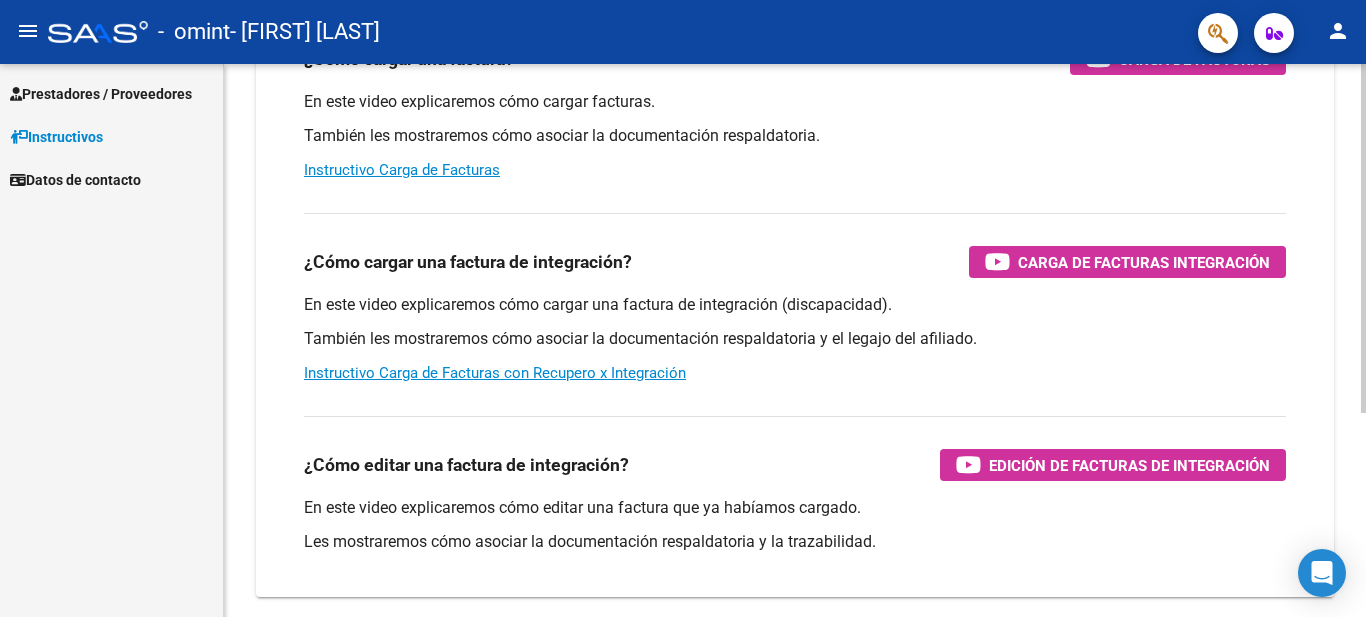 scroll, scrollTop: 243, scrollLeft: 0, axis: vertical 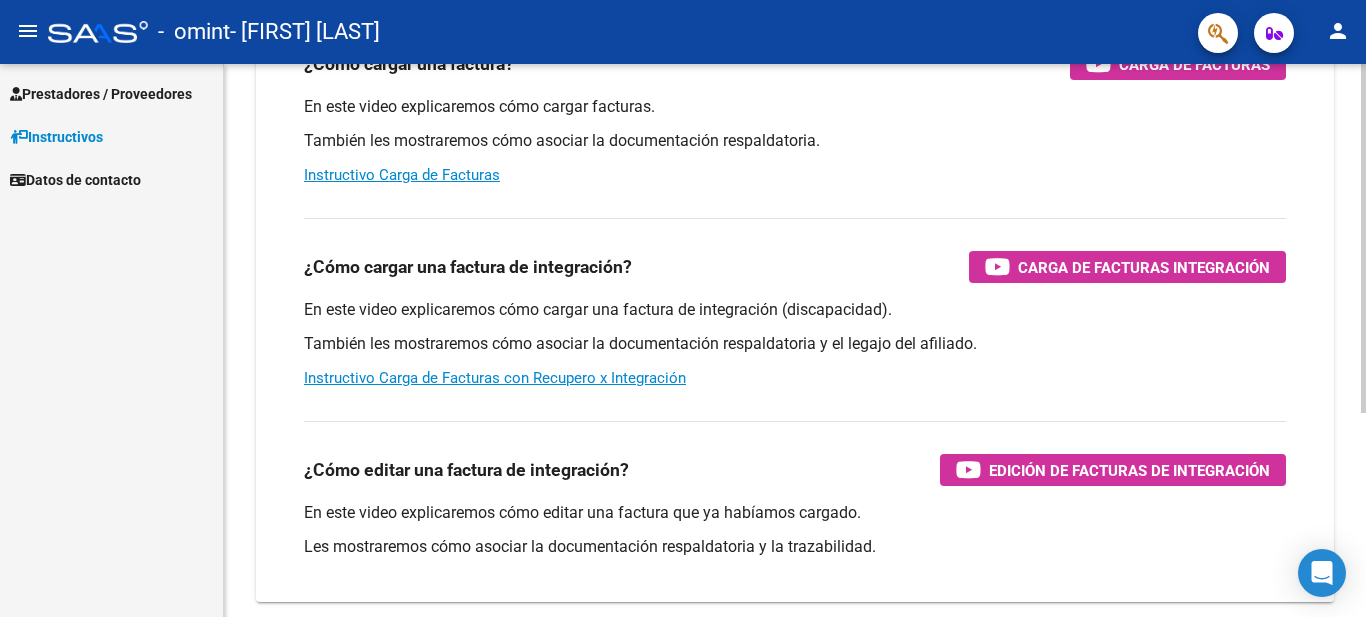 click 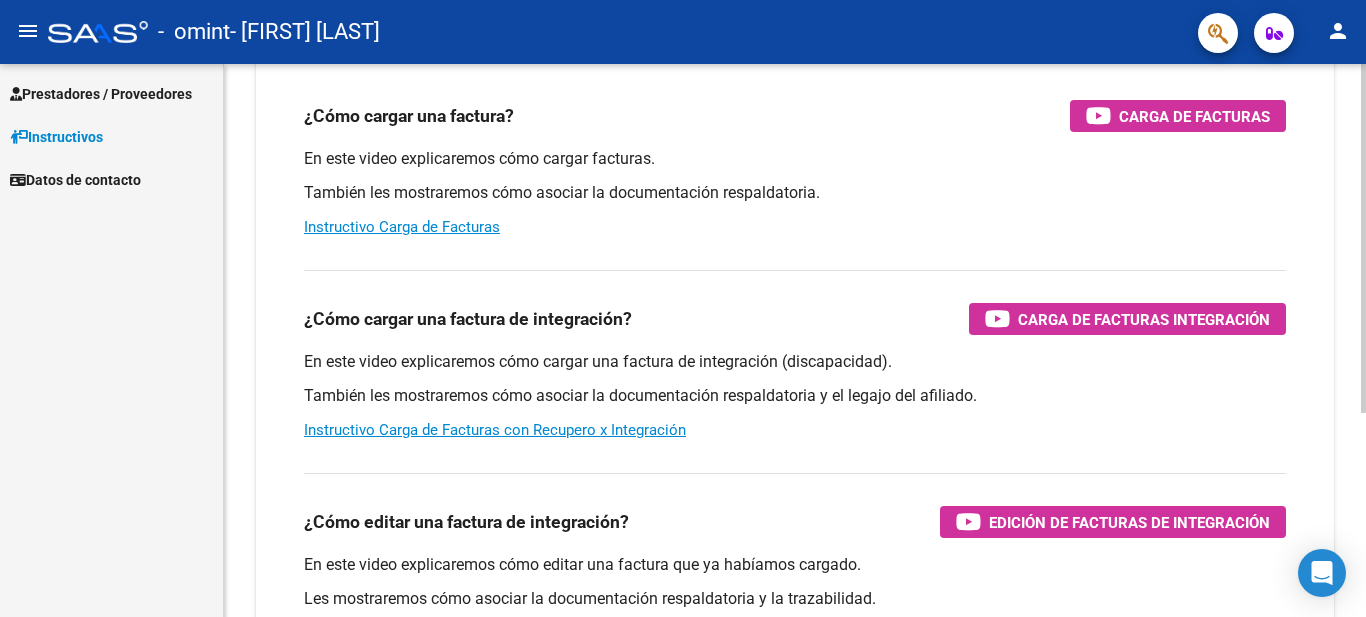 click 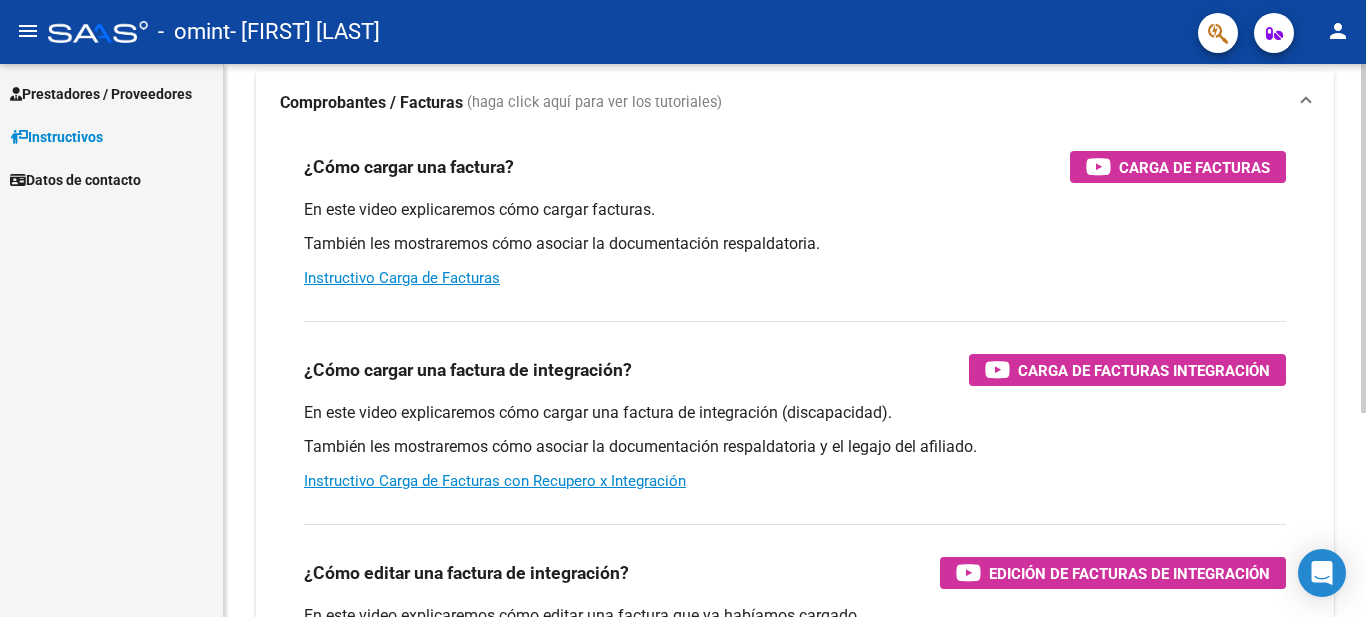 scroll, scrollTop: 139, scrollLeft: 0, axis: vertical 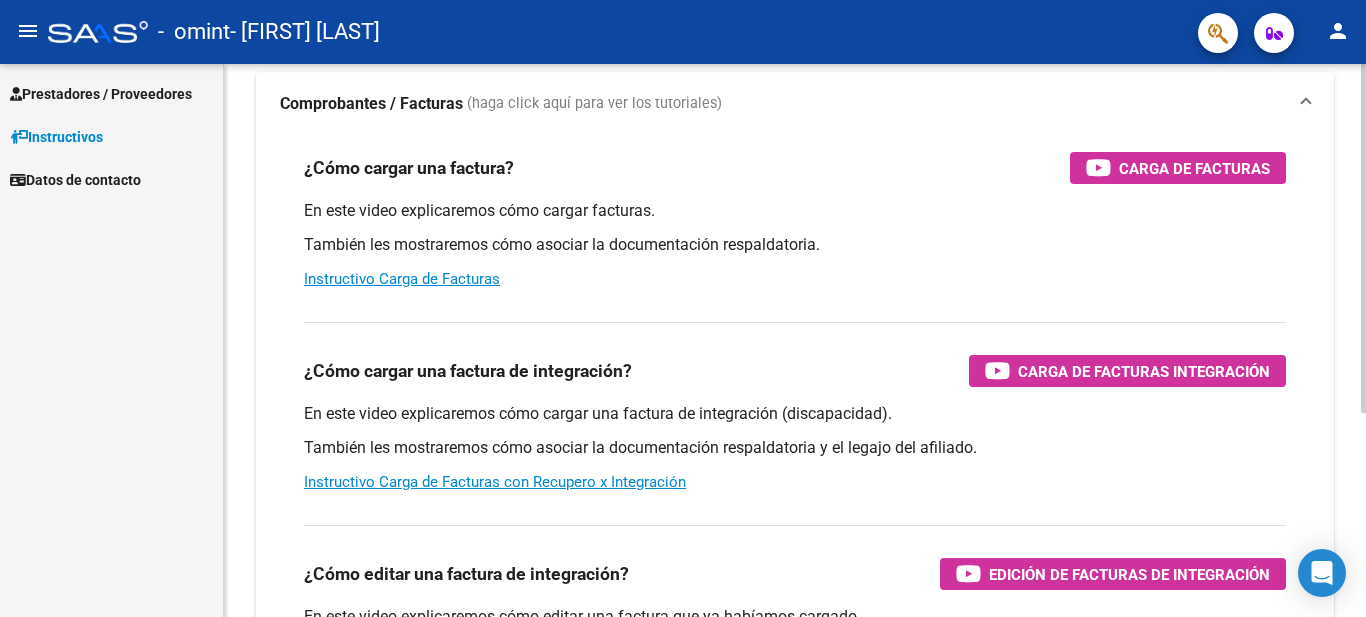 click 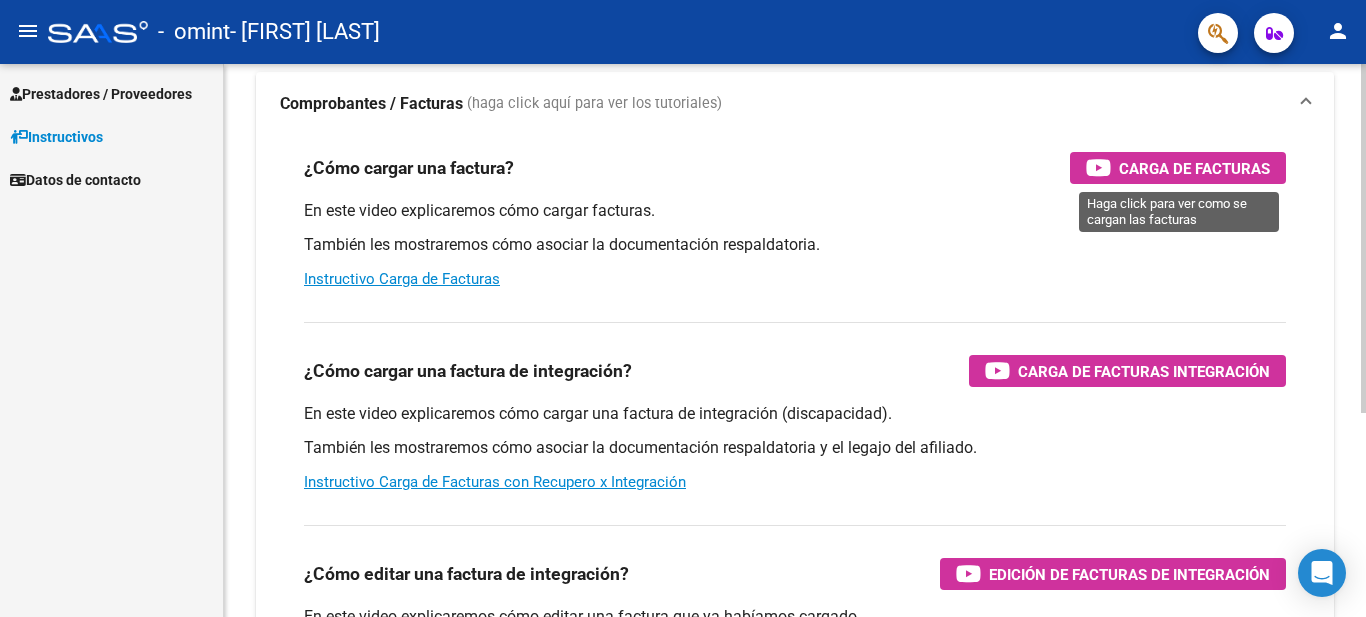 click on "Carga de Facturas" at bounding box center [1194, 168] 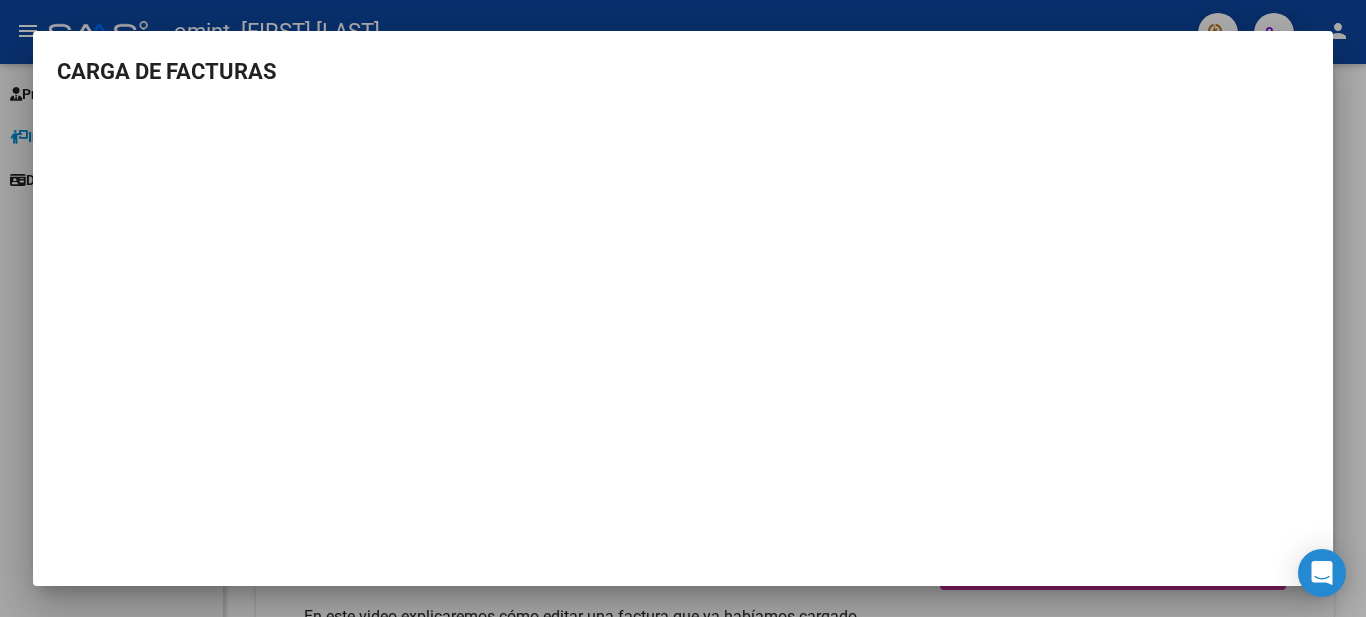 click at bounding box center [683, 308] 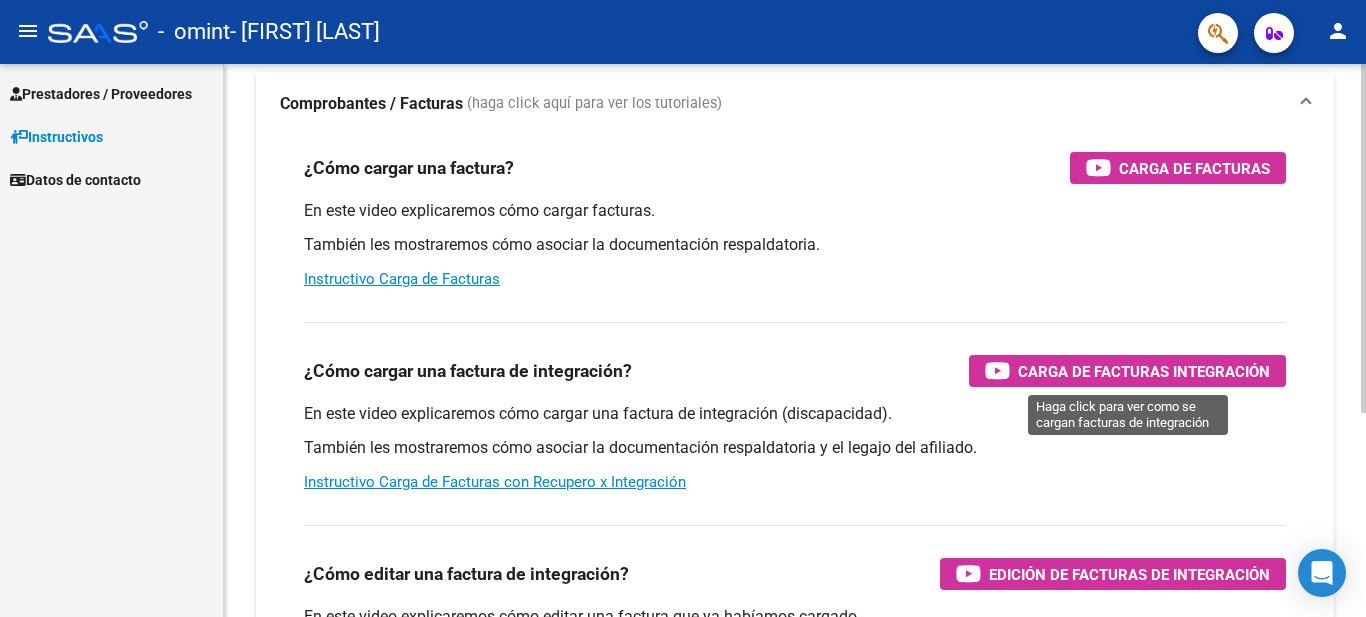 click on "Carga de Facturas Integración" at bounding box center (1144, 371) 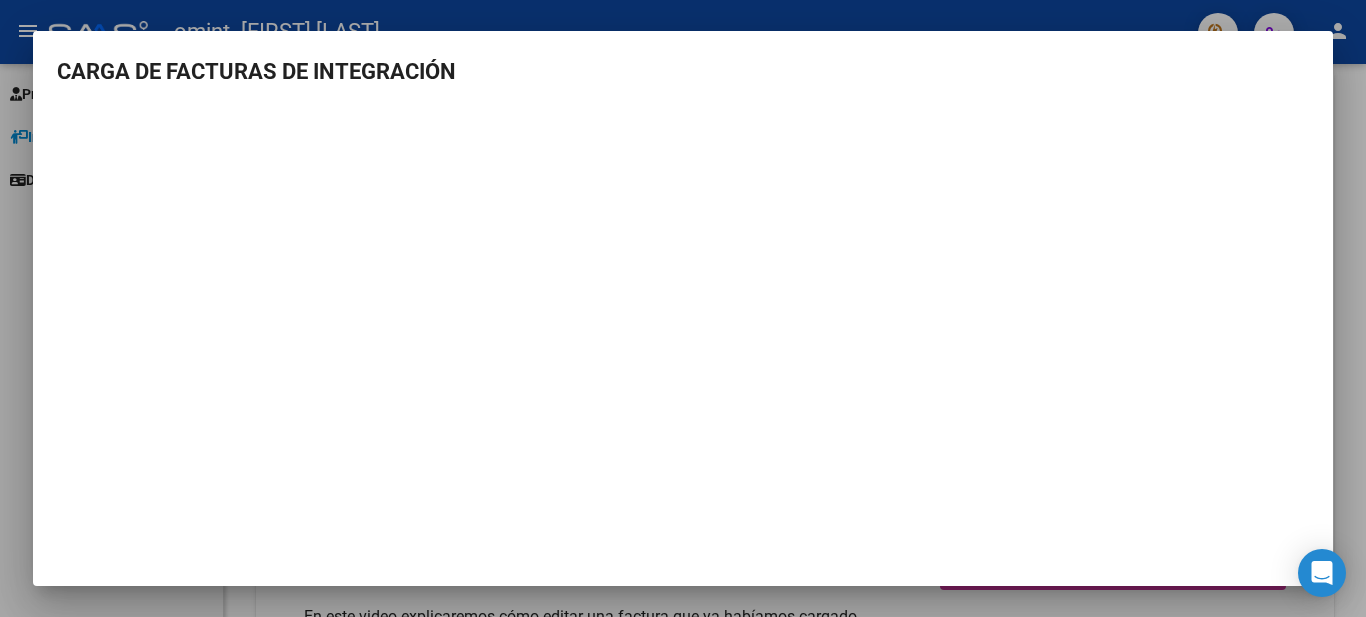 click at bounding box center [683, 308] 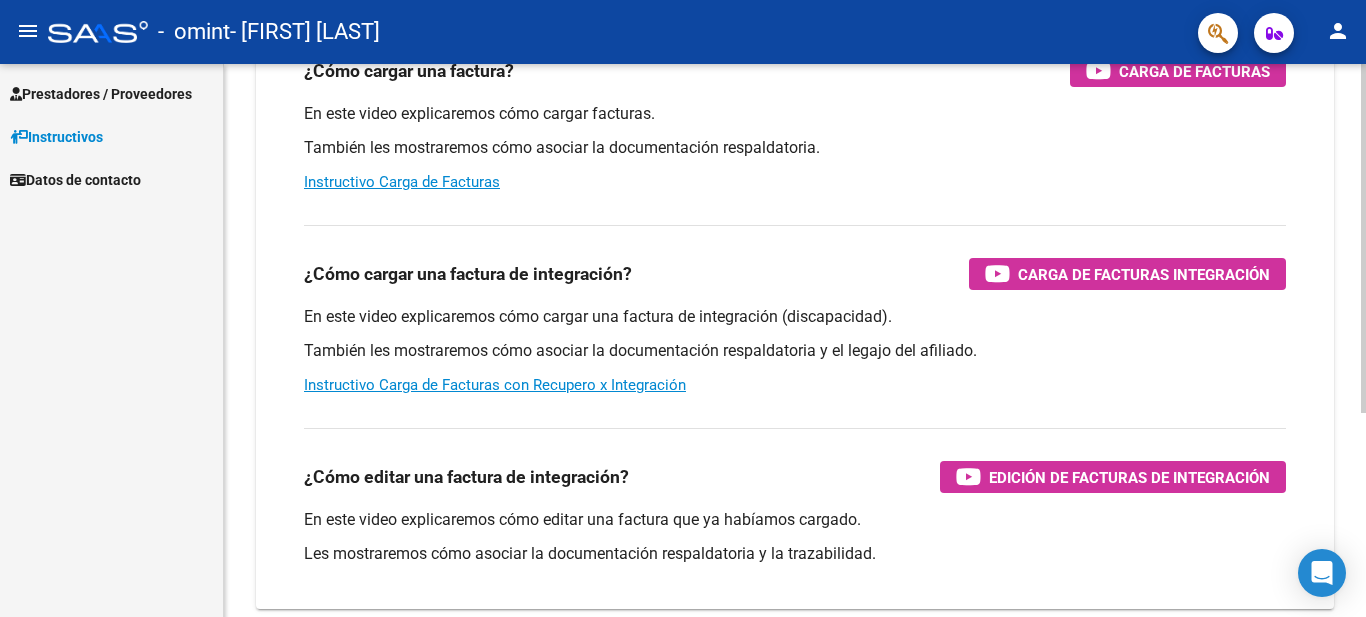 click 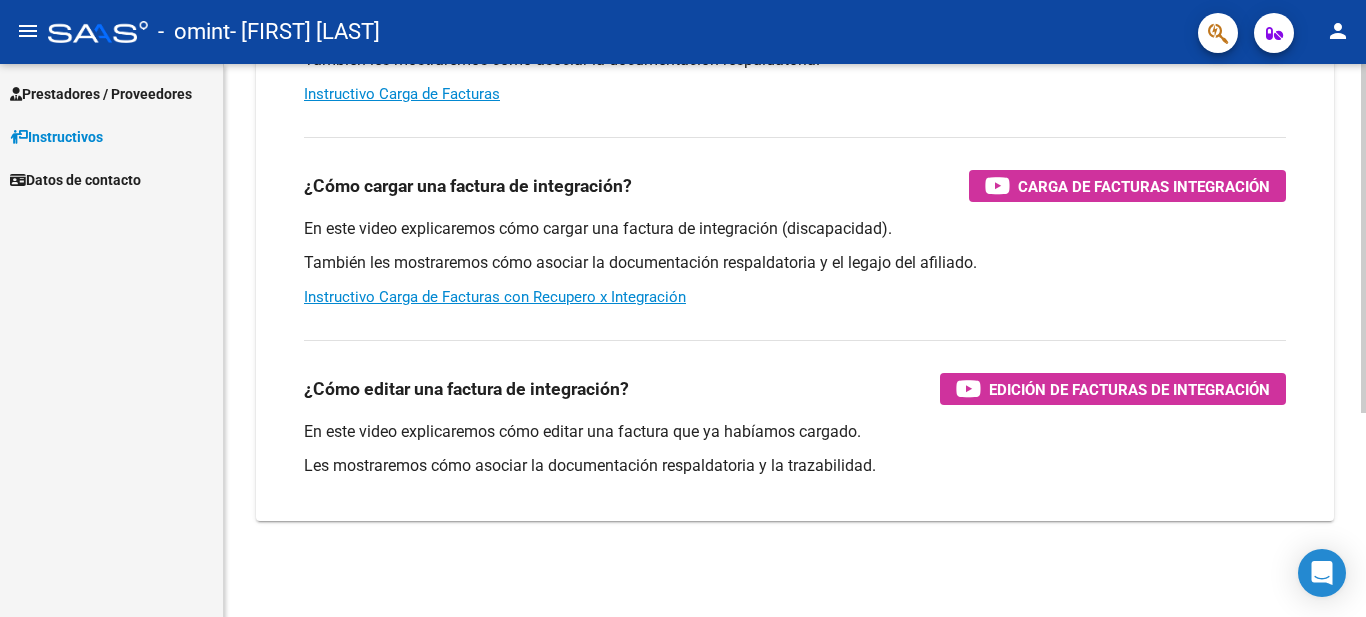 click 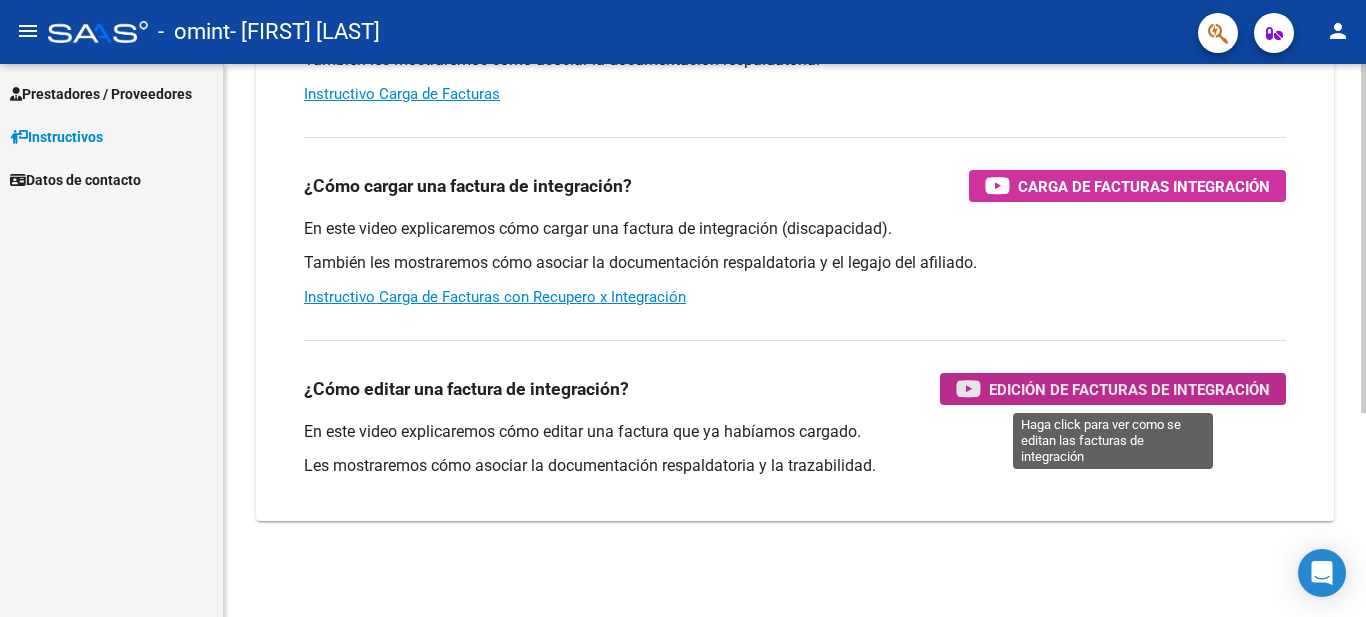 click on "Edición de Facturas de integración" at bounding box center [1129, 389] 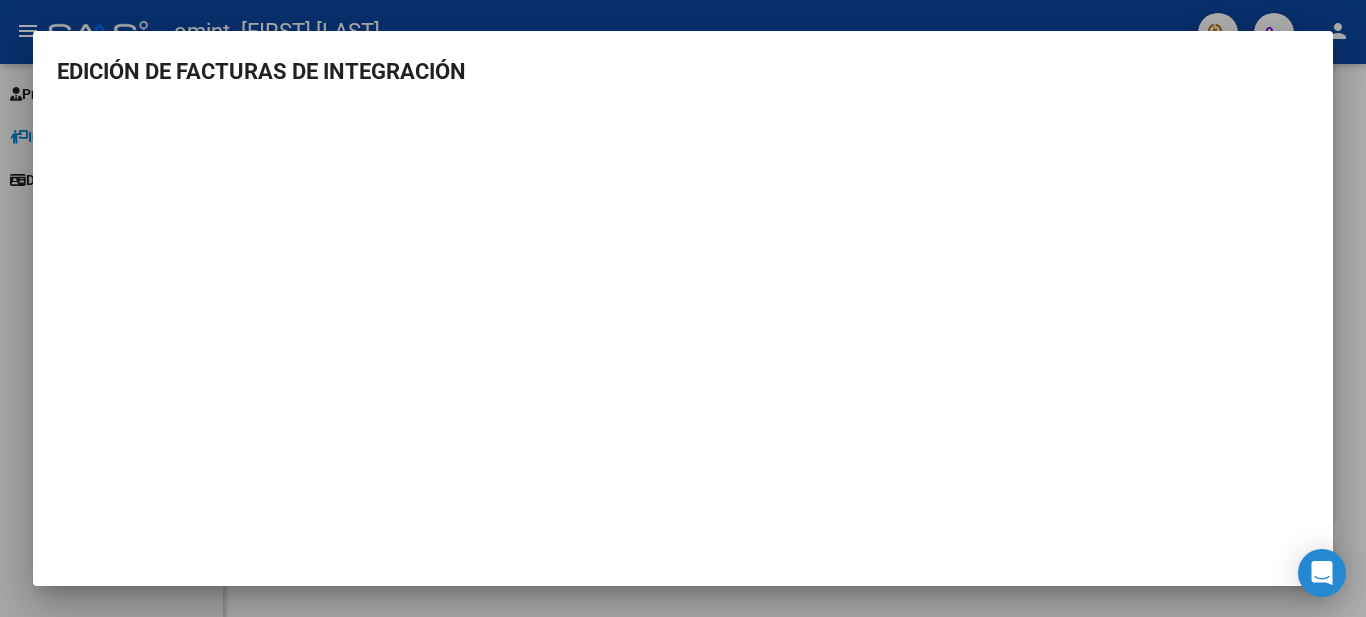 click at bounding box center [683, 308] 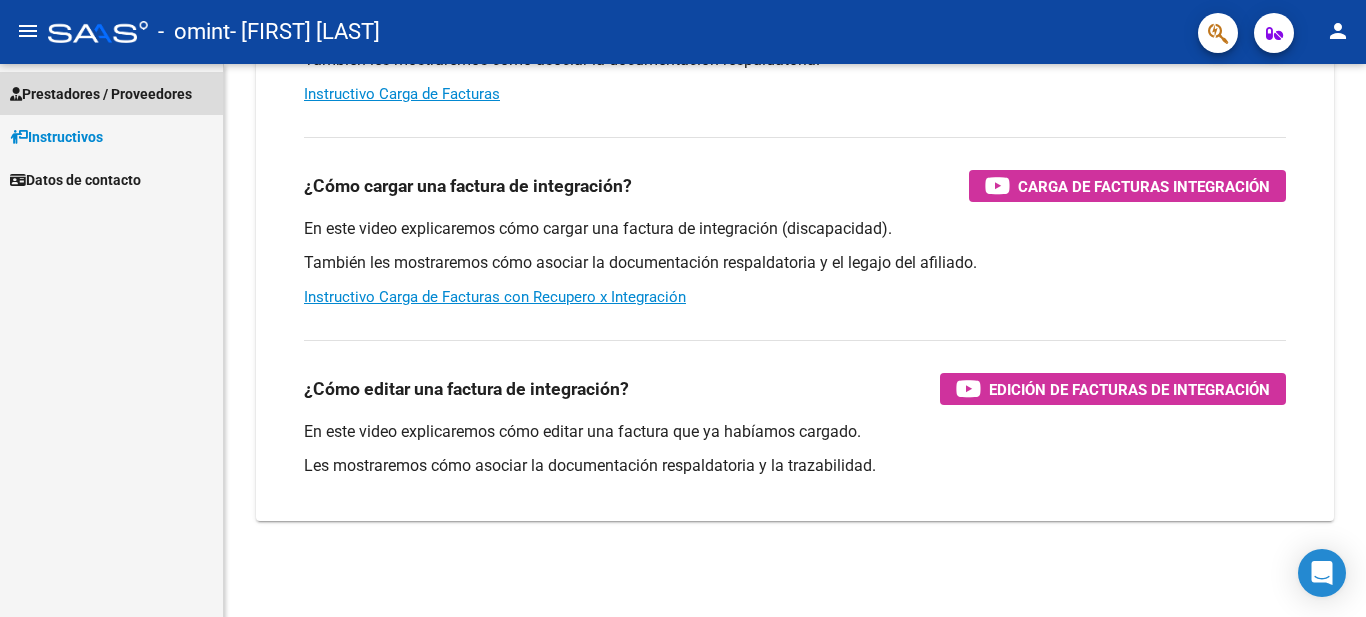click on "Prestadores / Proveedores" at bounding box center (101, 94) 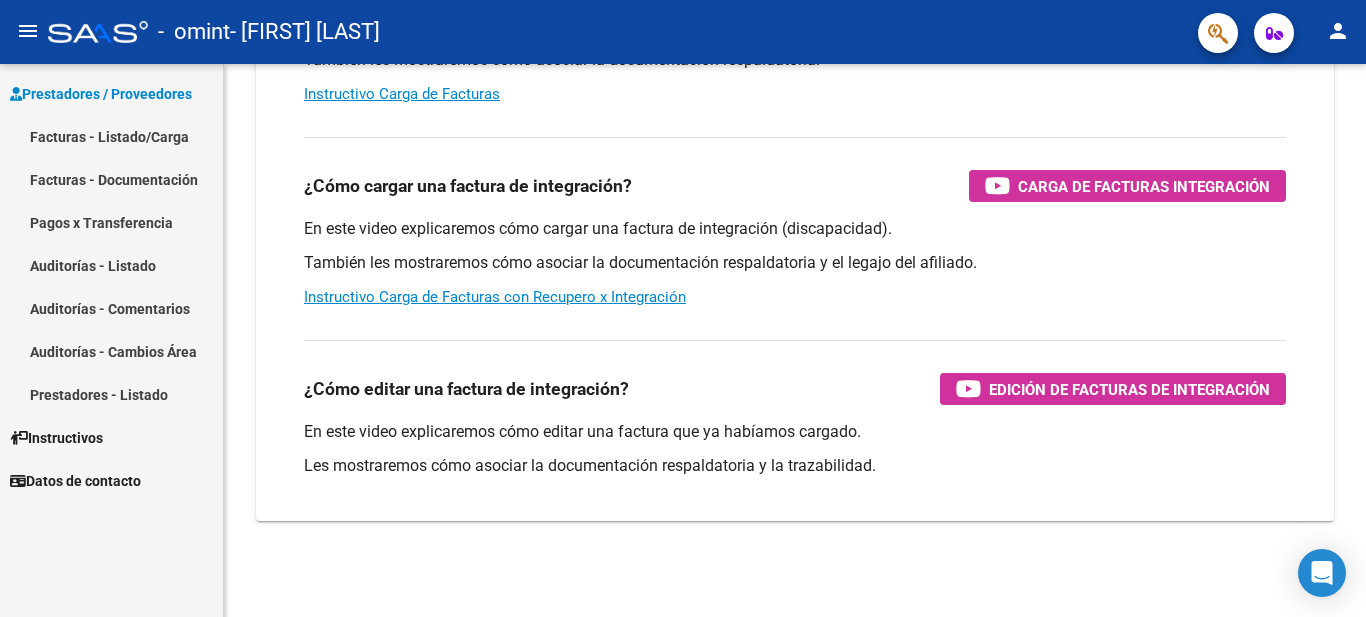 click on "Facturas - Listado/Carga" at bounding box center [111, 136] 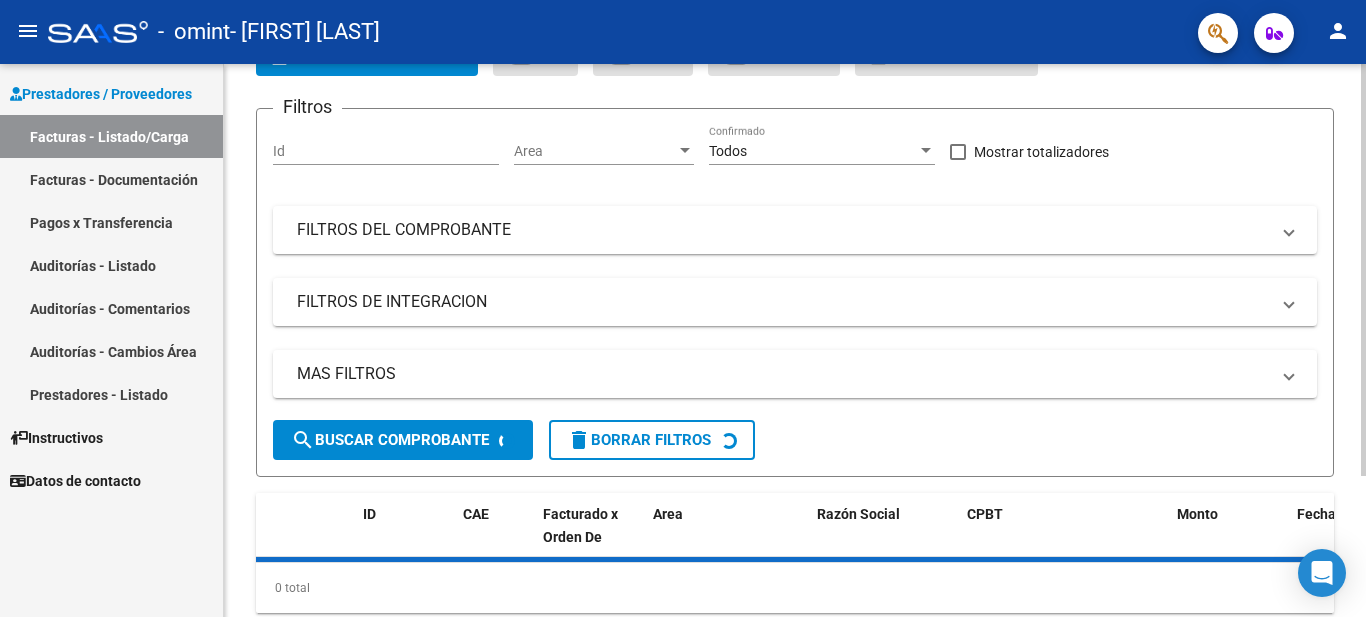 scroll, scrollTop: 189, scrollLeft: 0, axis: vertical 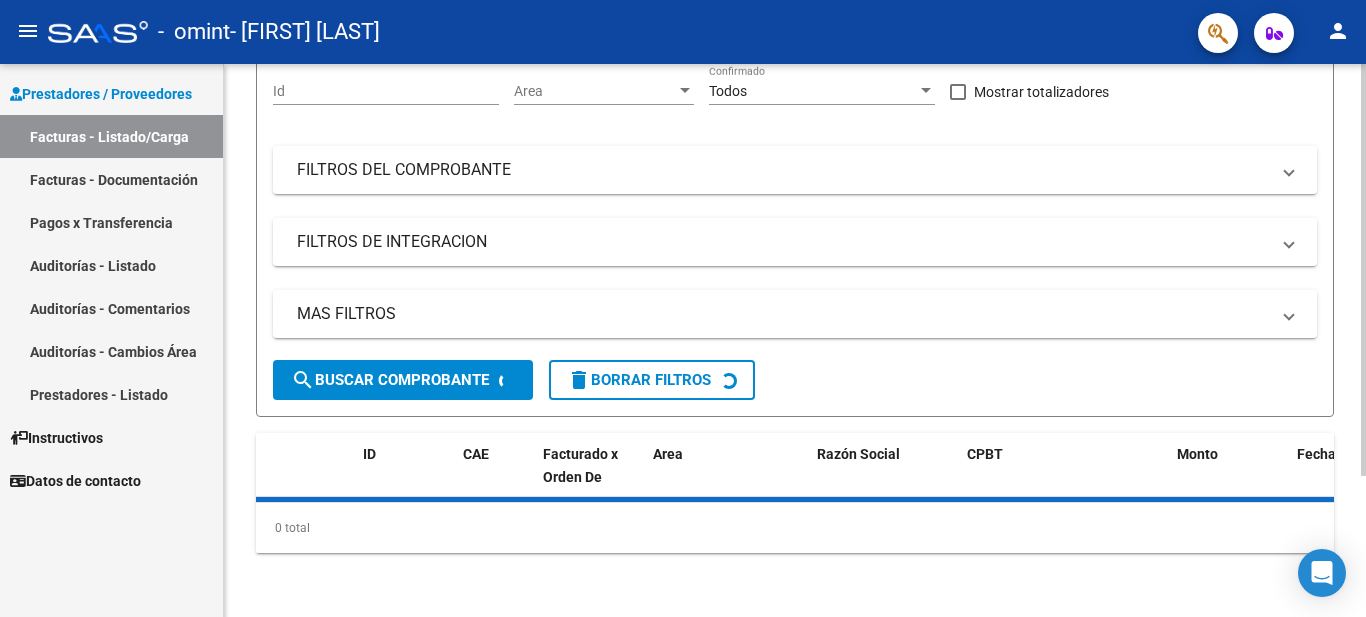 click 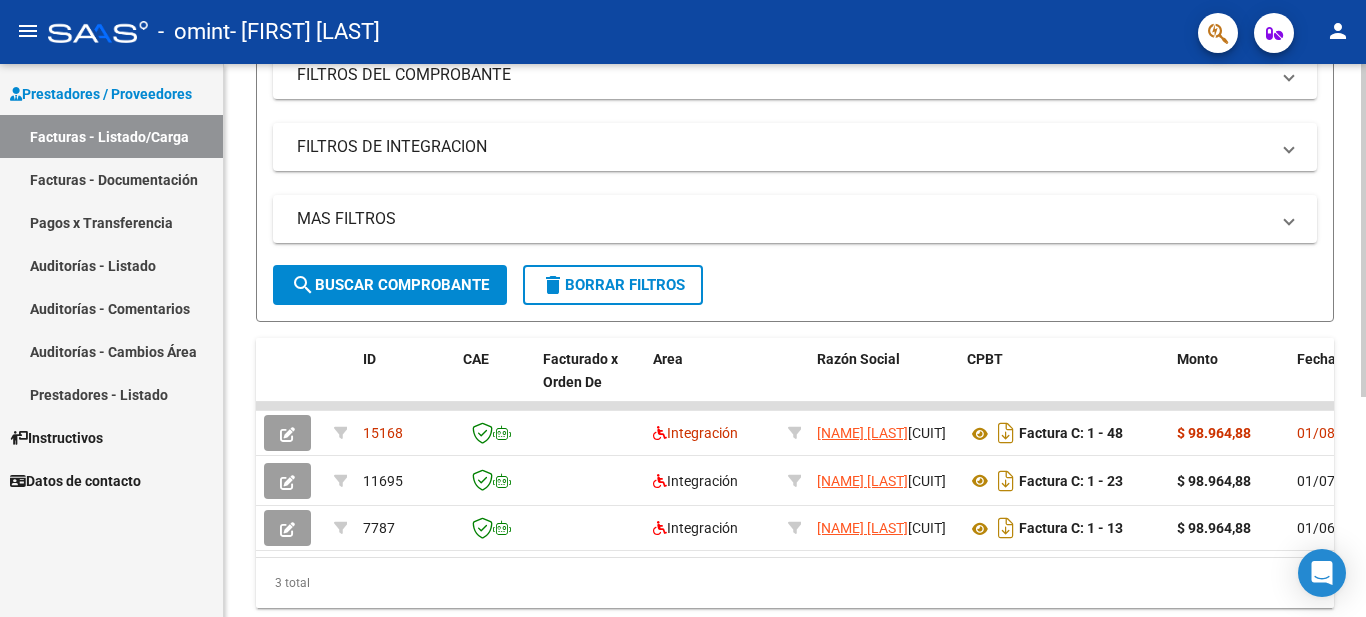 click 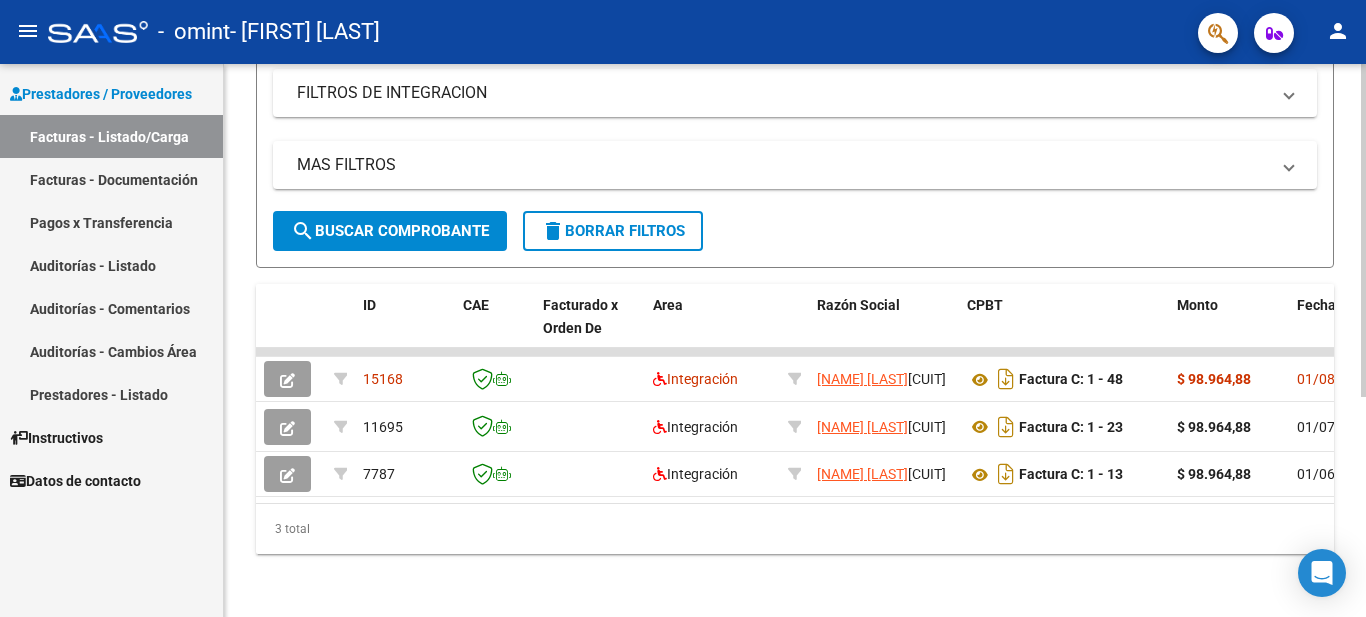 click 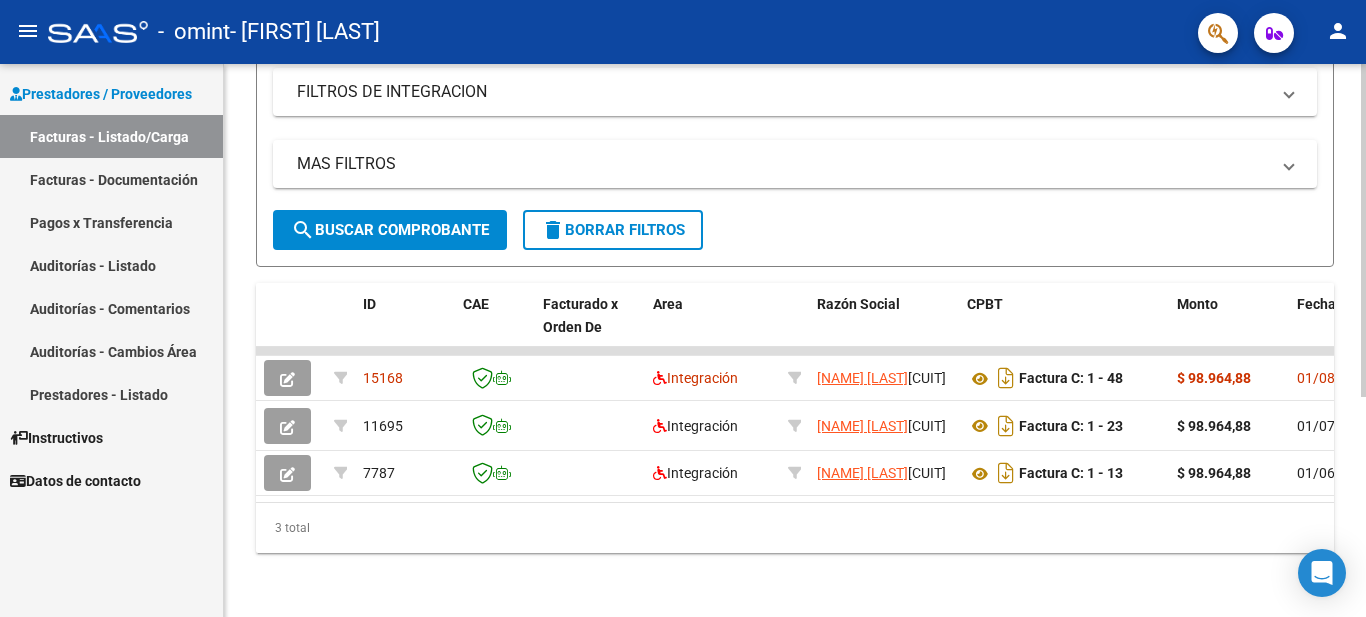 scroll, scrollTop: 365, scrollLeft: 0, axis: vertical 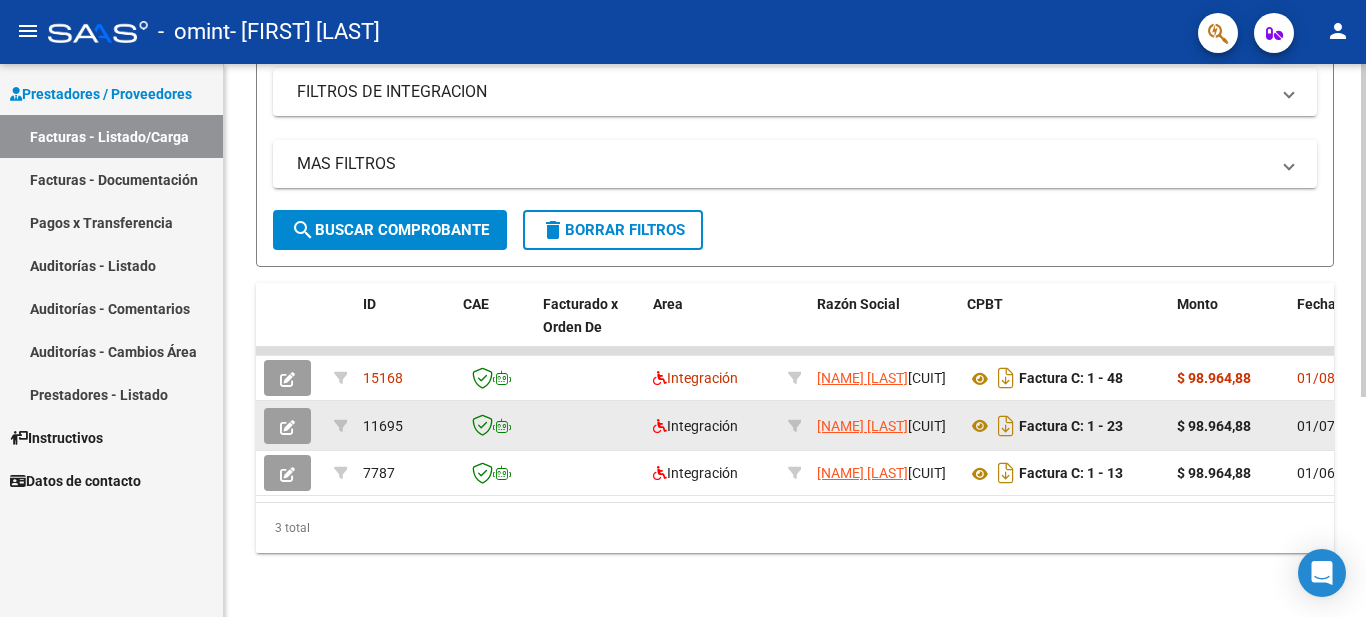 click 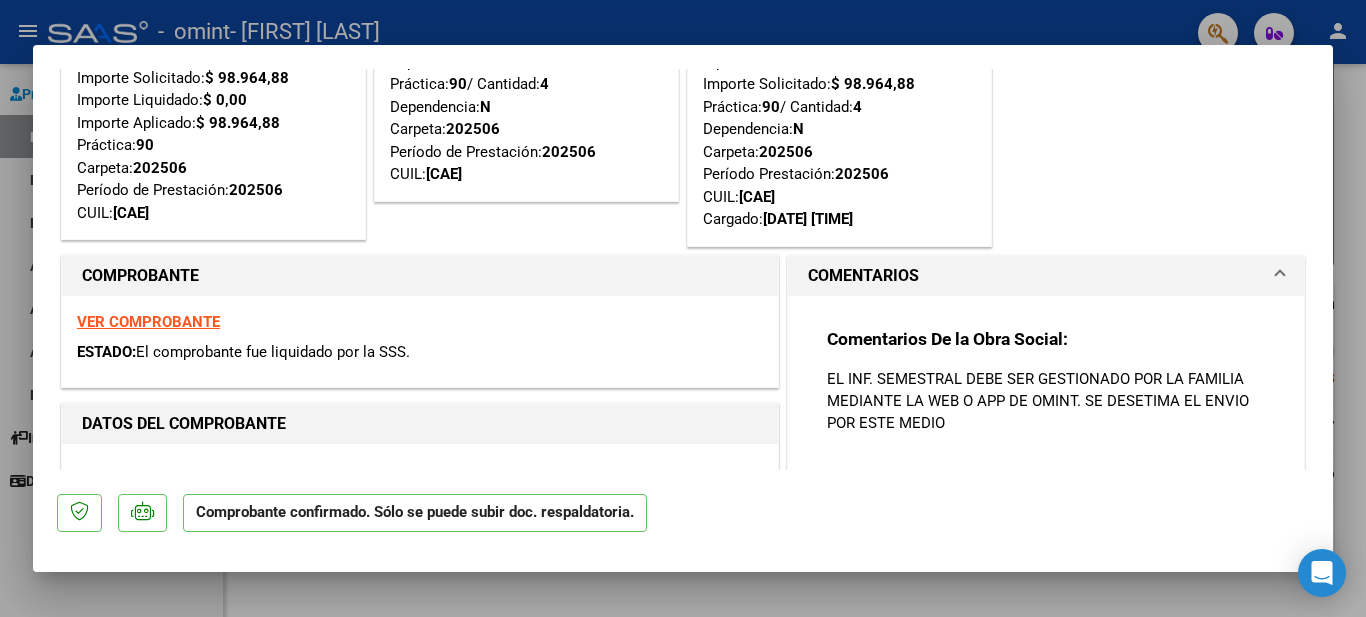 scroll, scrollTop: 128, scrollLeft: 0, axis: vertical 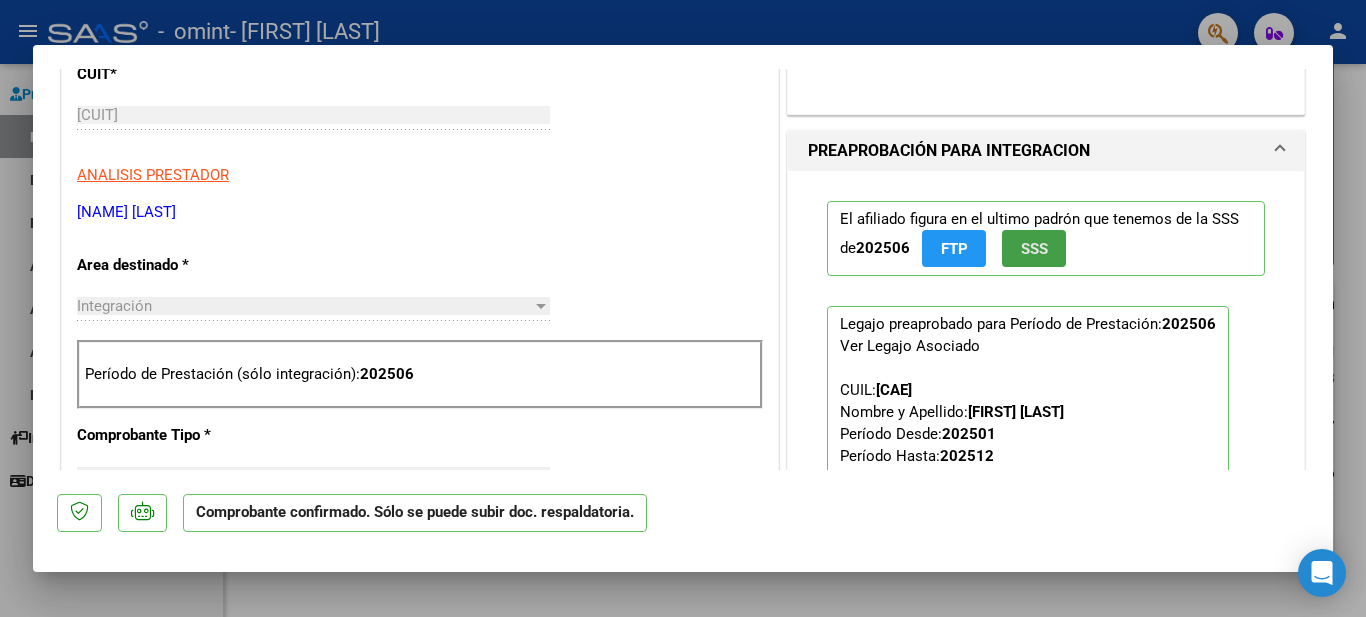 click on "SSS" 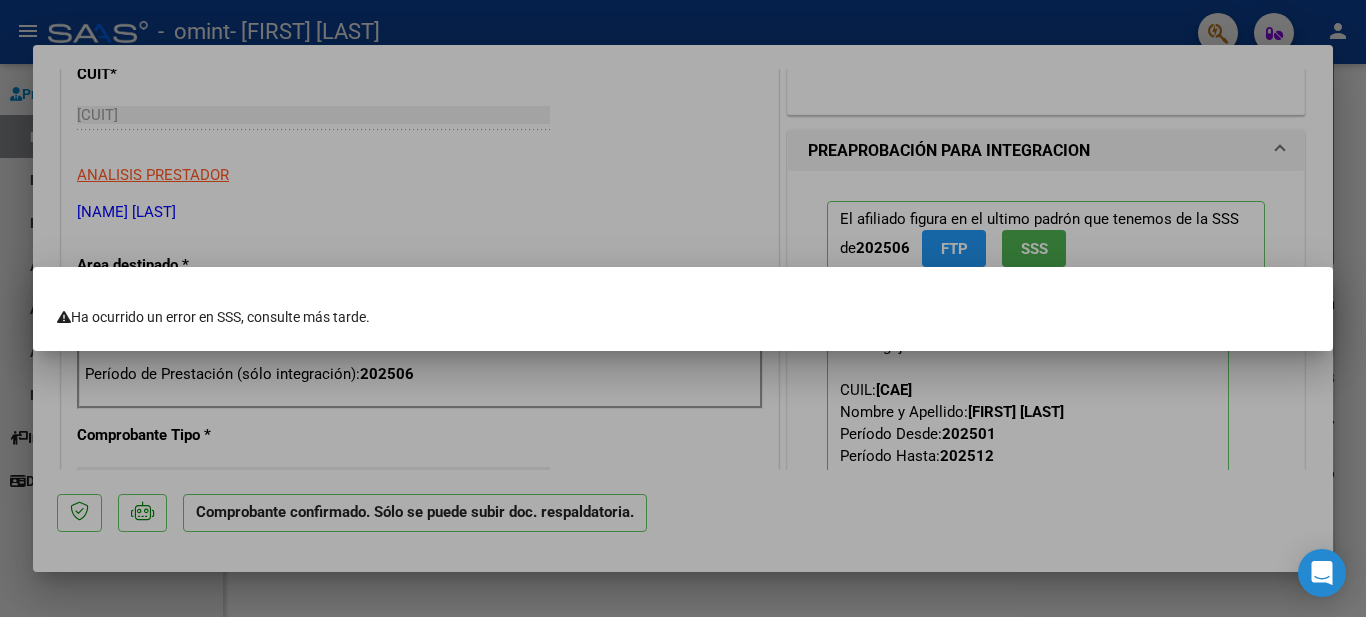 click at bounding box center (683, 308) 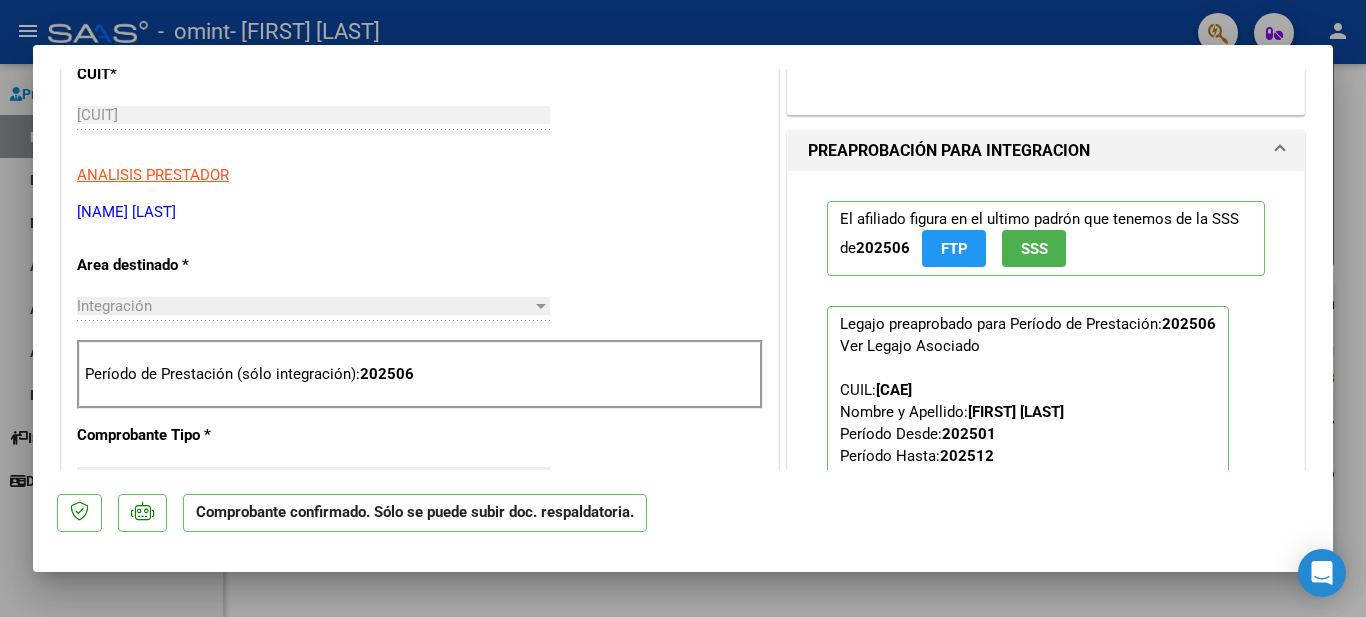 click on "SSS" 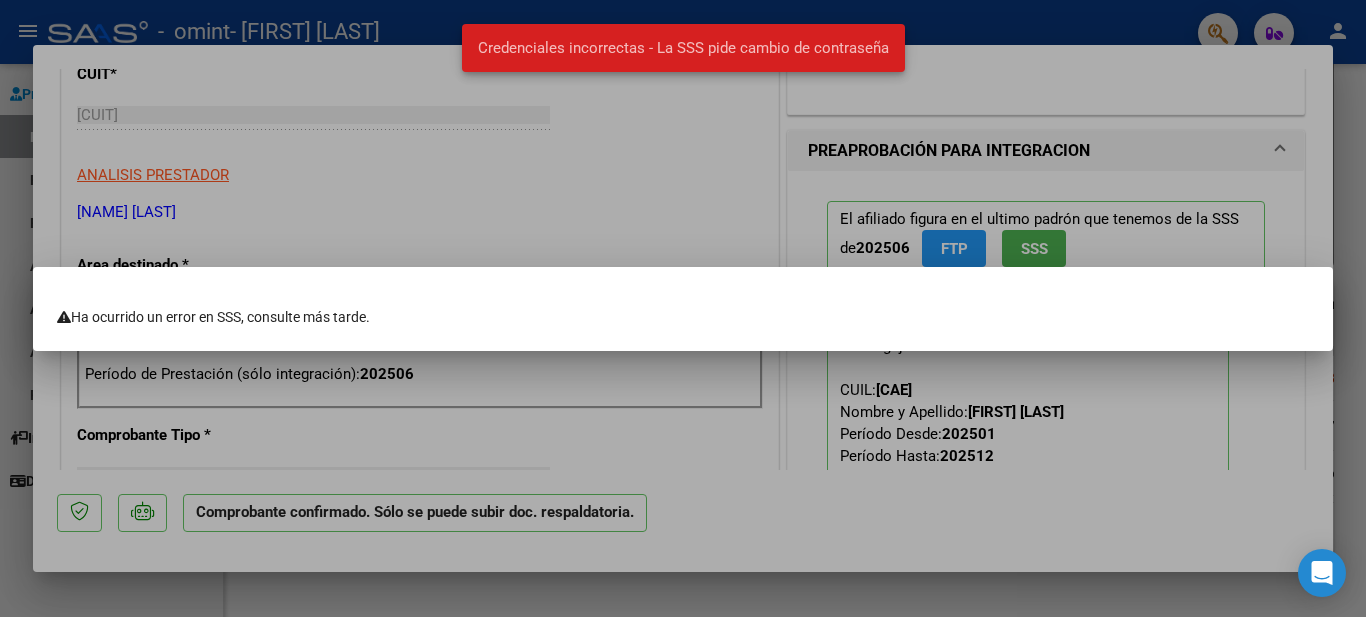 click at bounding box center [683, 308] 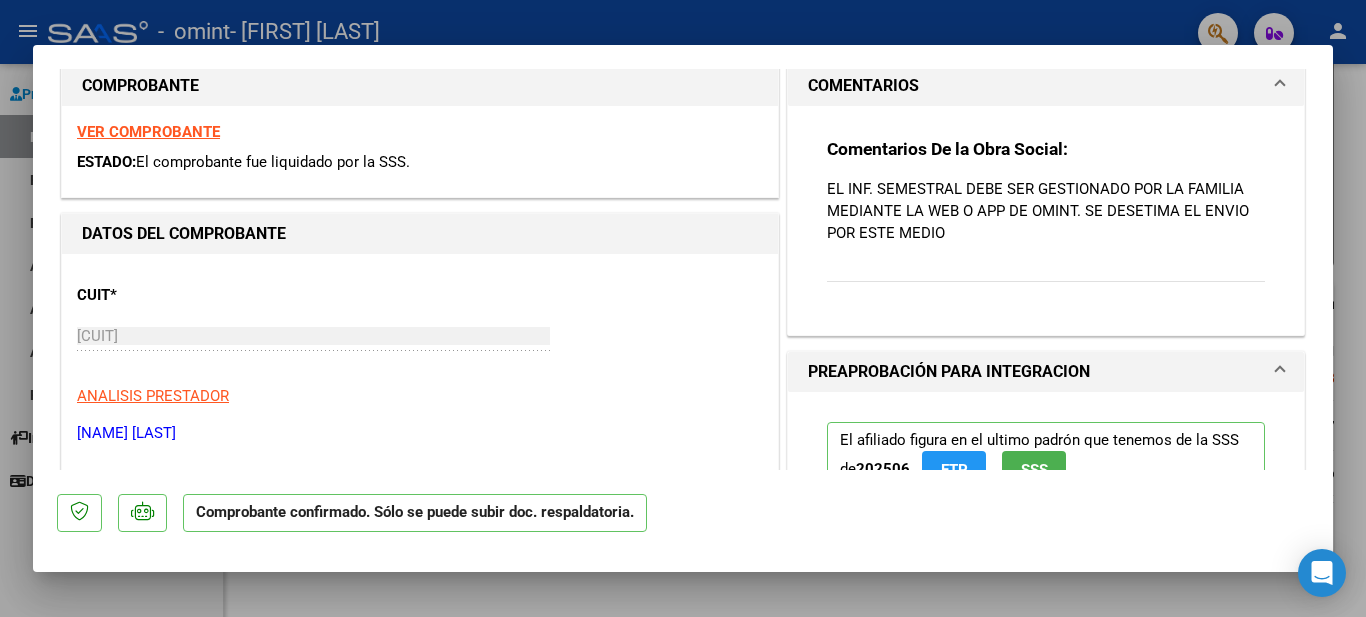 scroll, scrollTop: 298, scrollLeft: 0, axis: vertical 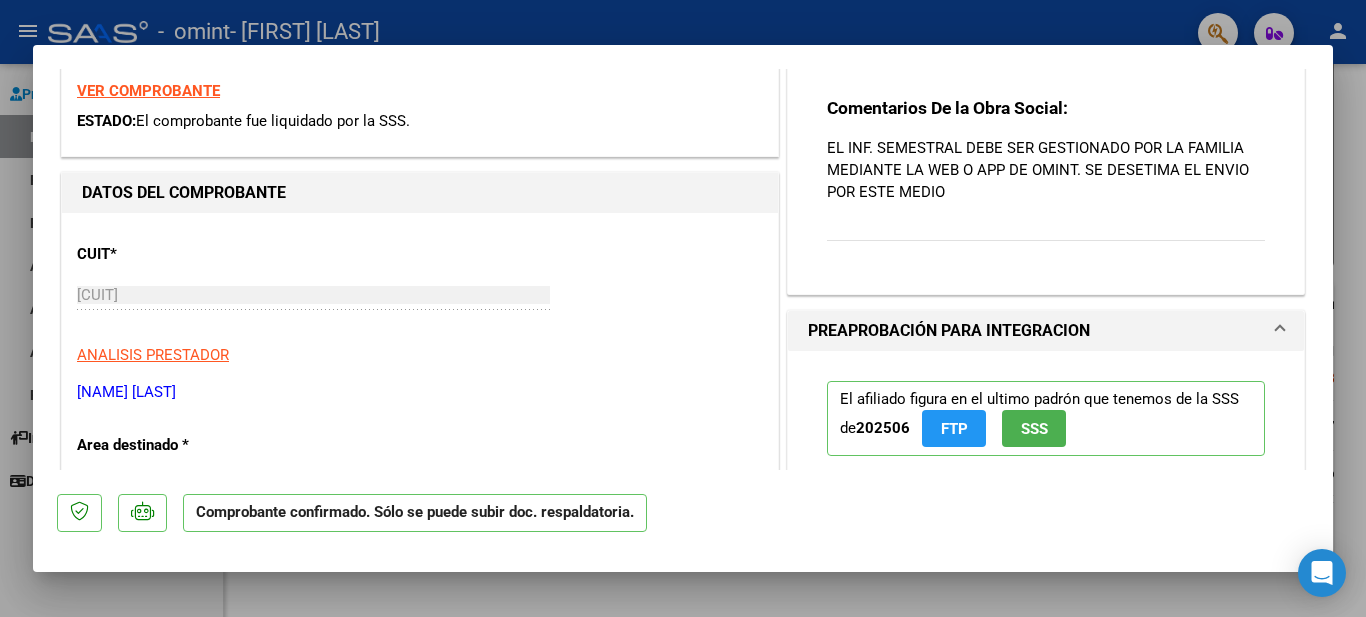 click at bounding box center (683, 308) 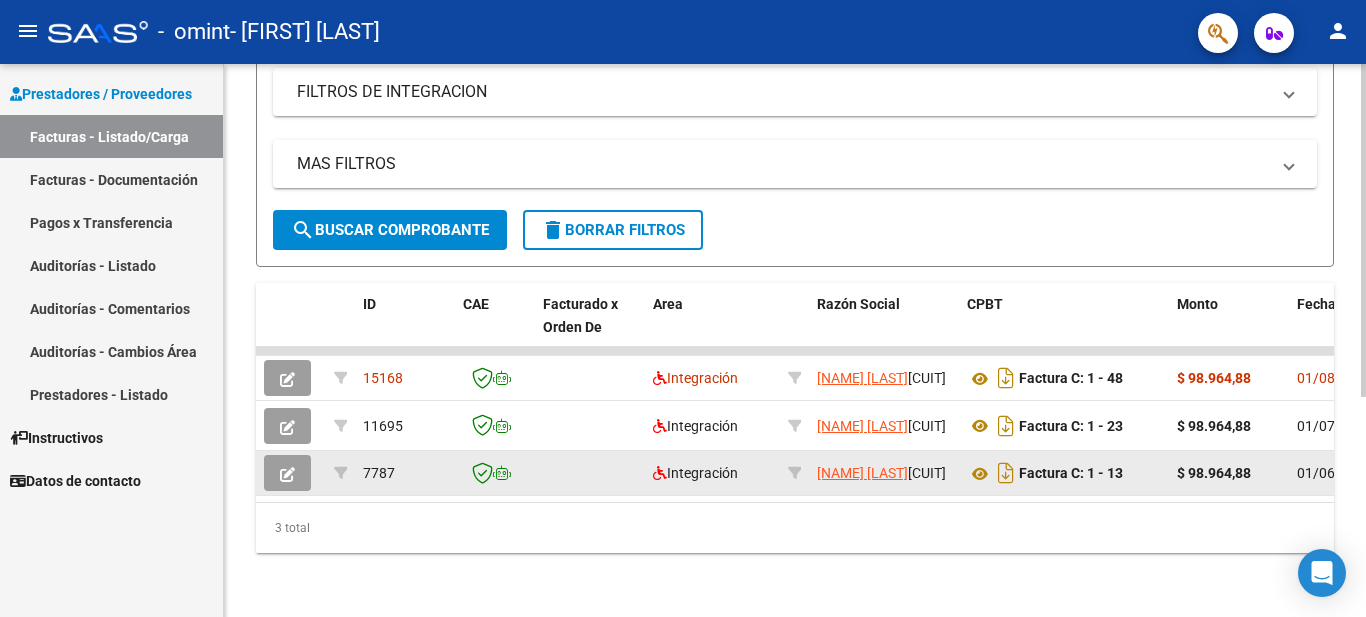 click 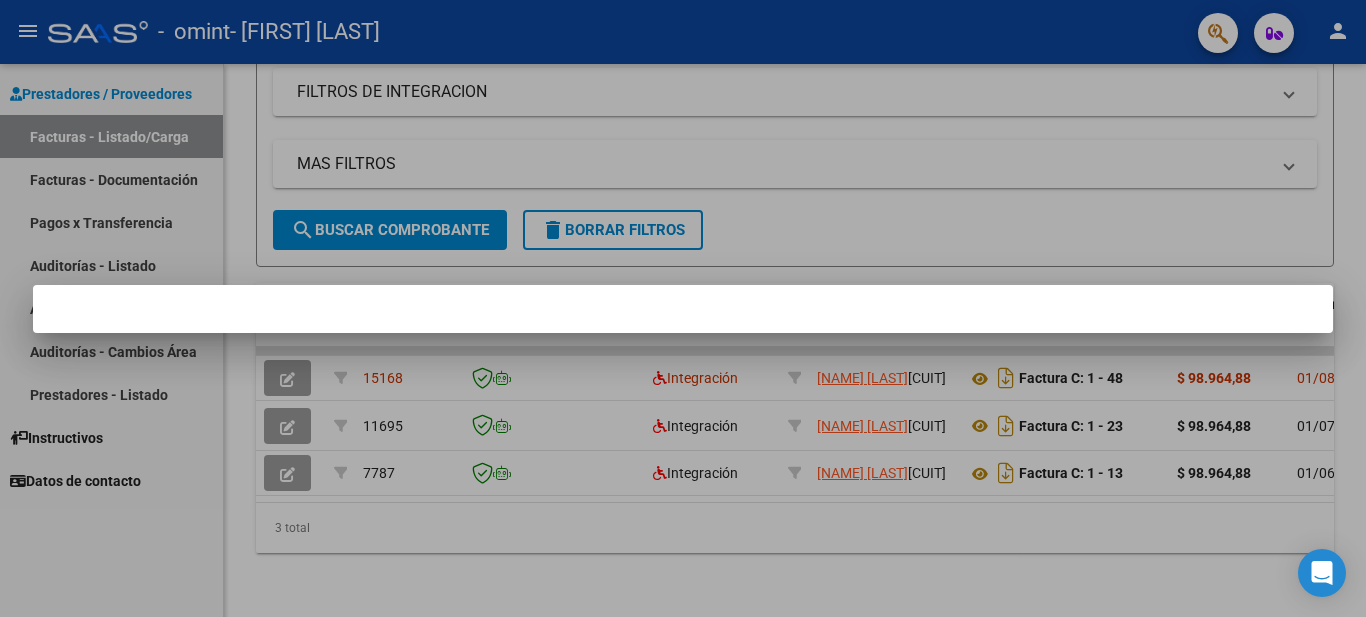 click at bounding box center [683, 308] 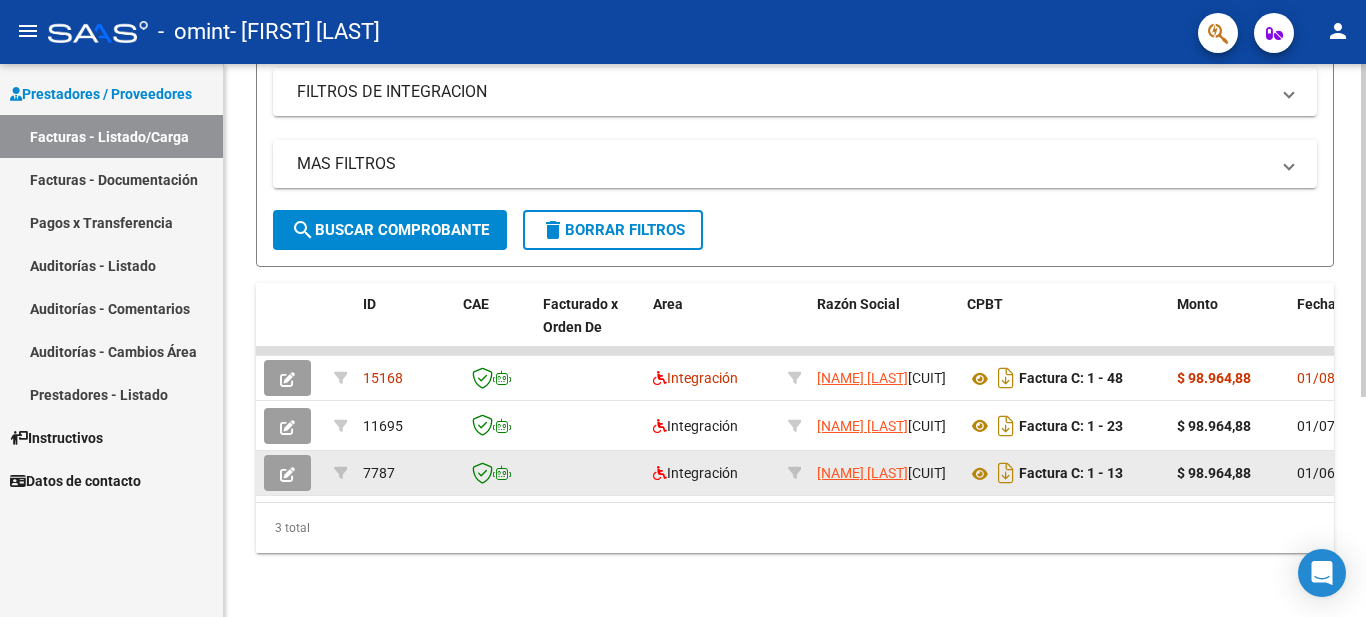 click 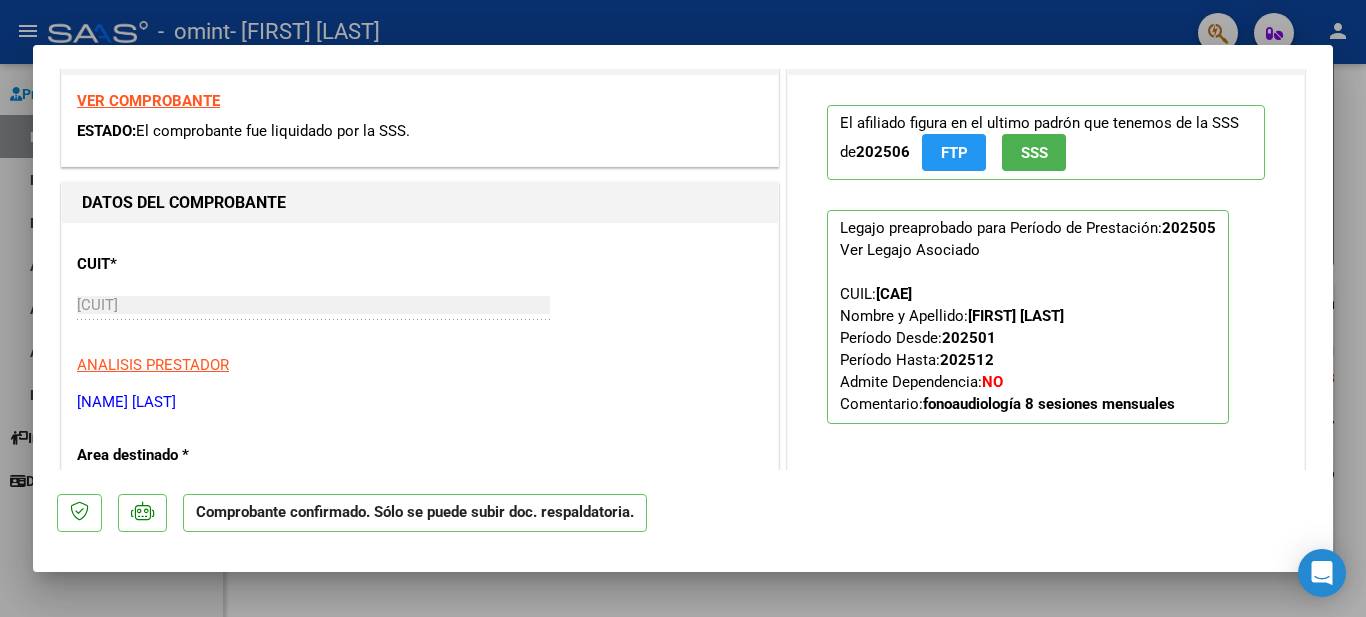 scroll, scrollTop: 349, scrollLeft: 0, axis: vertical 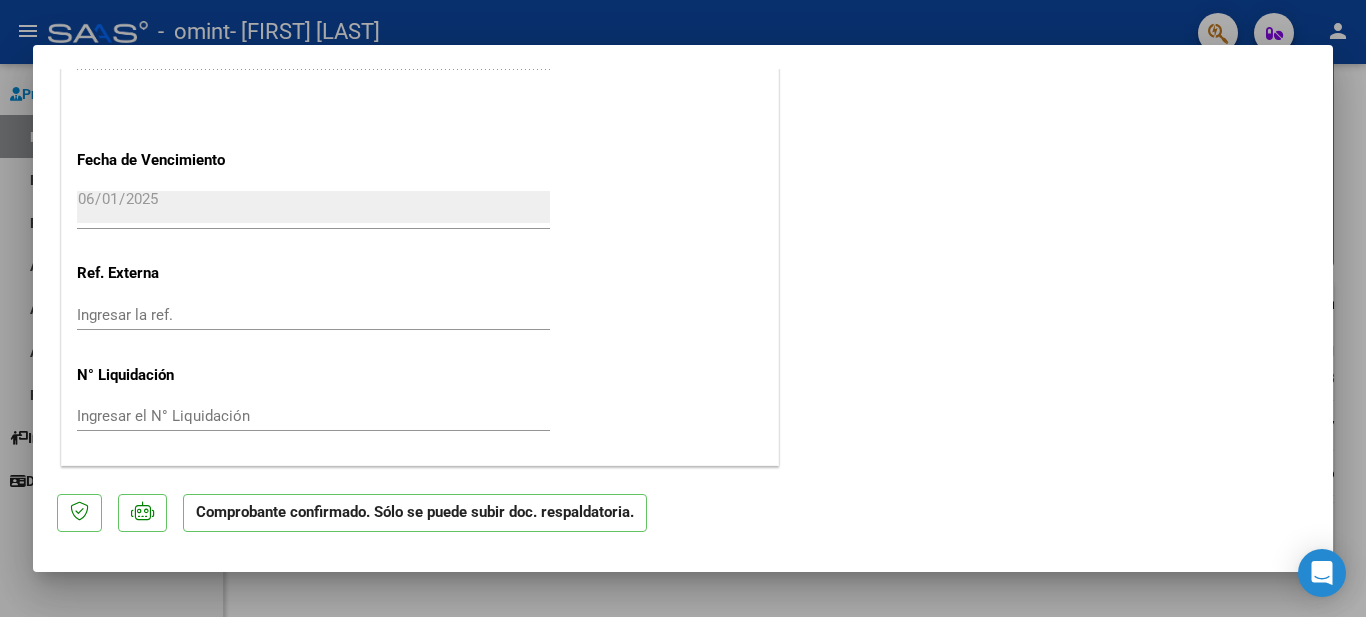 click at bounding box center [683, 308] 